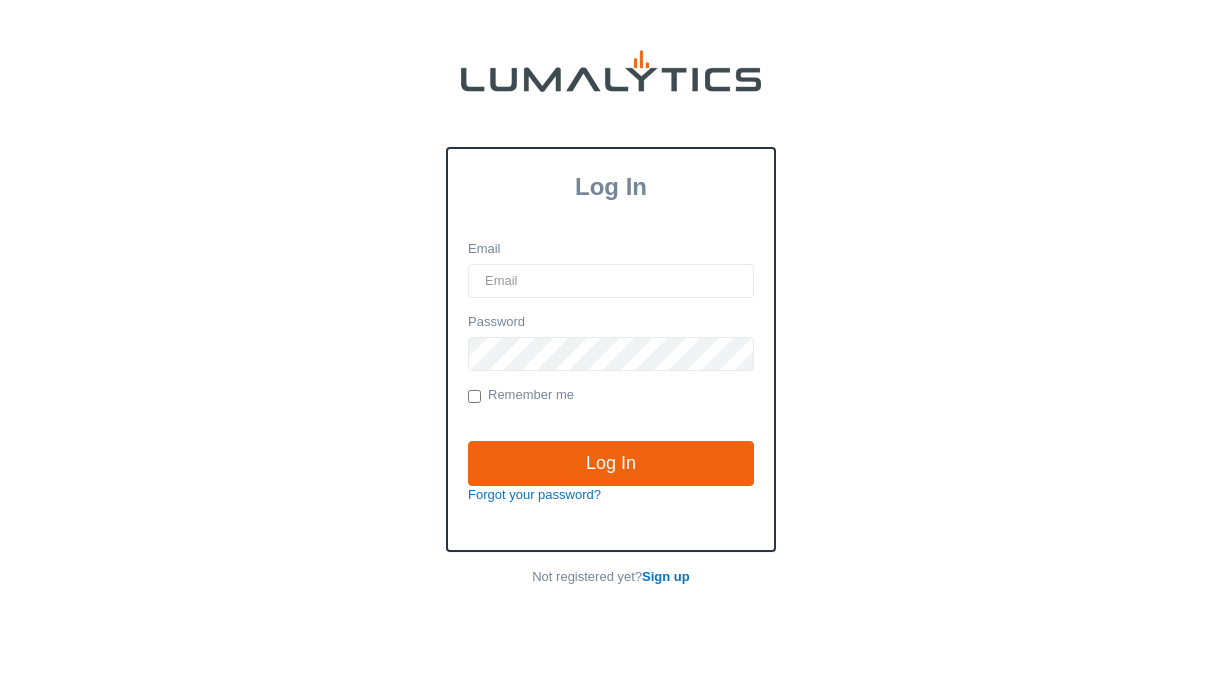 scroll, scrollTop: 0, scrollLeft: 0, axis: both 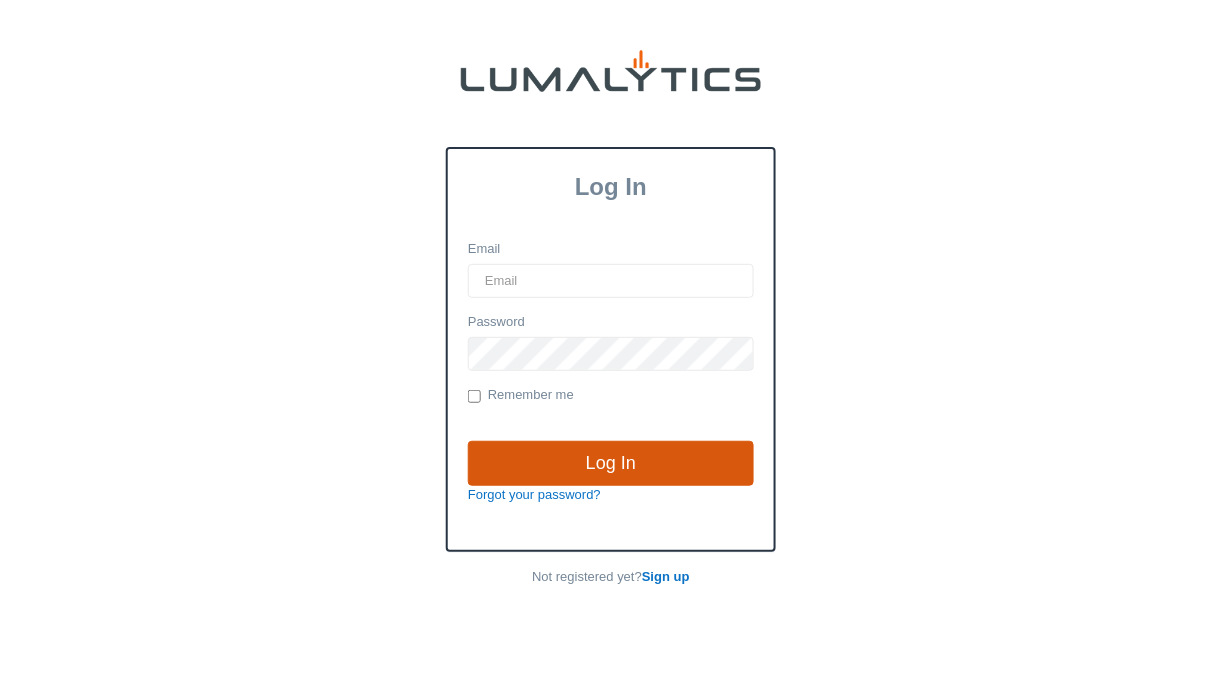 type on "[EMAIL]" 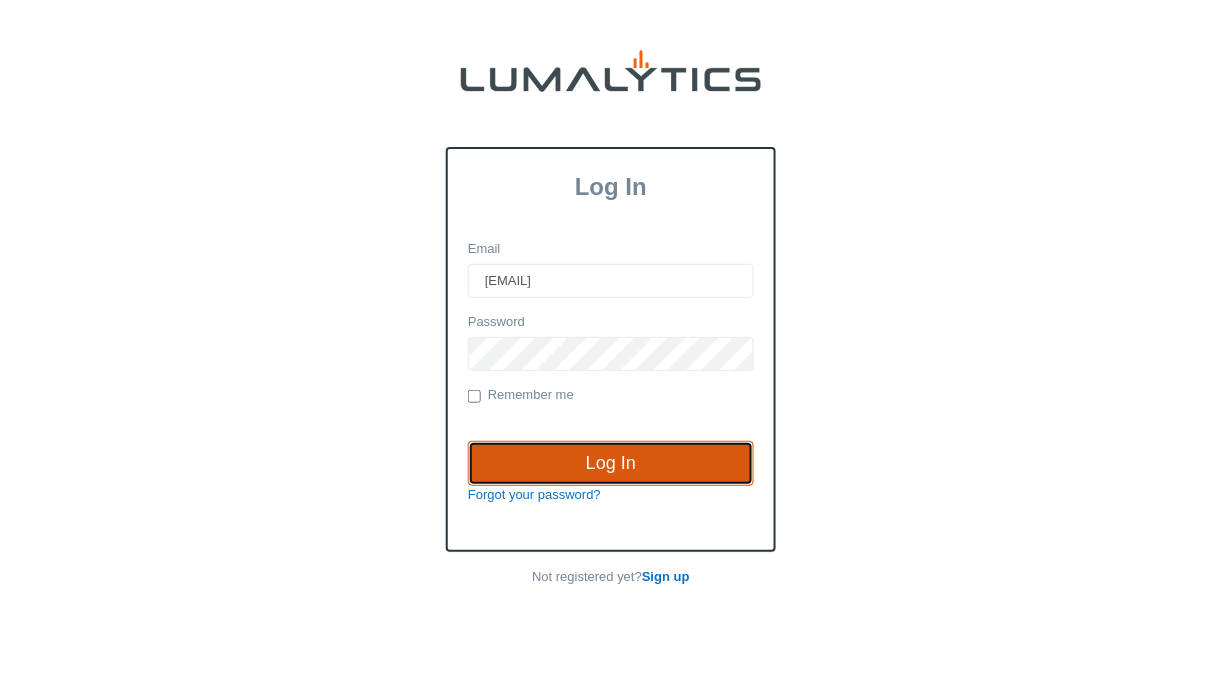 click on "Log In" at bounding box center (611, 464) 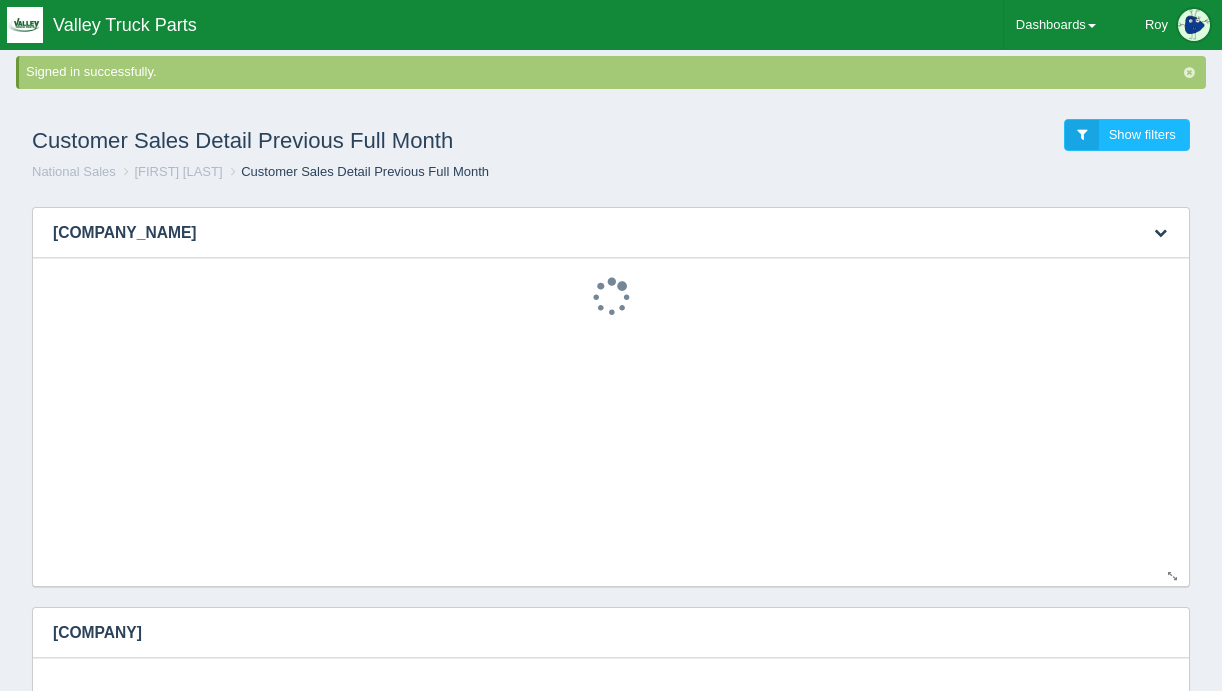 scroll, scrollTop: 0, scrollLeft: 0, axis: both 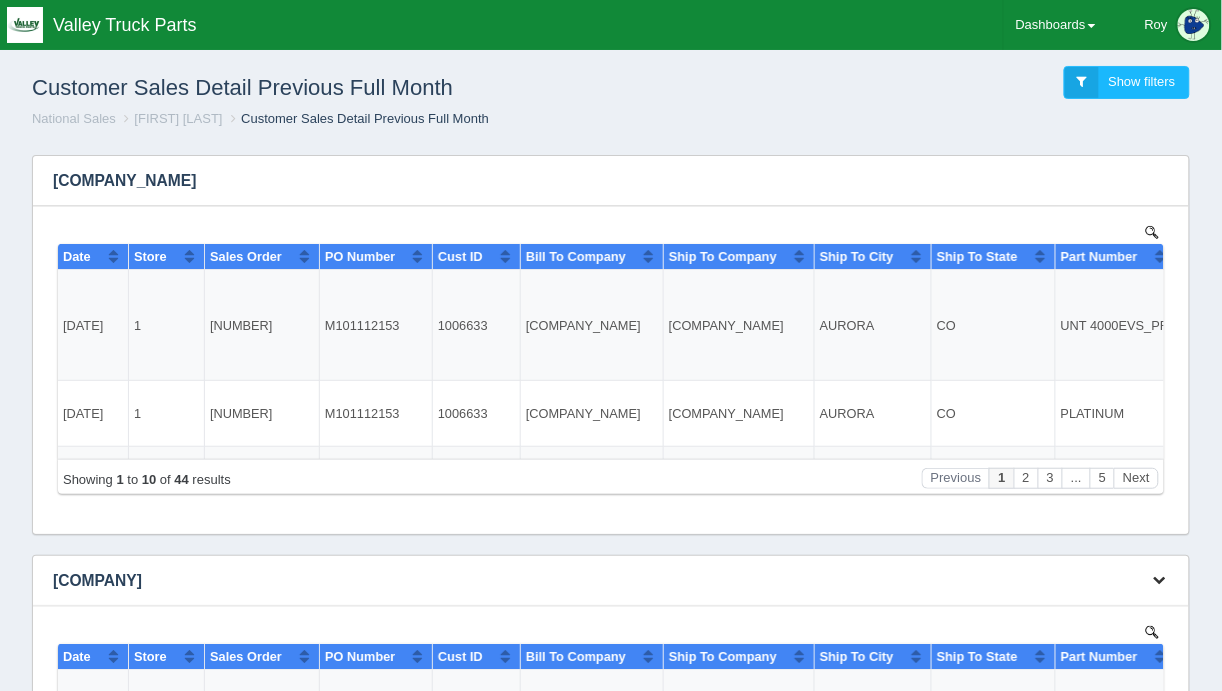 click at bounding box center [1160, 580] 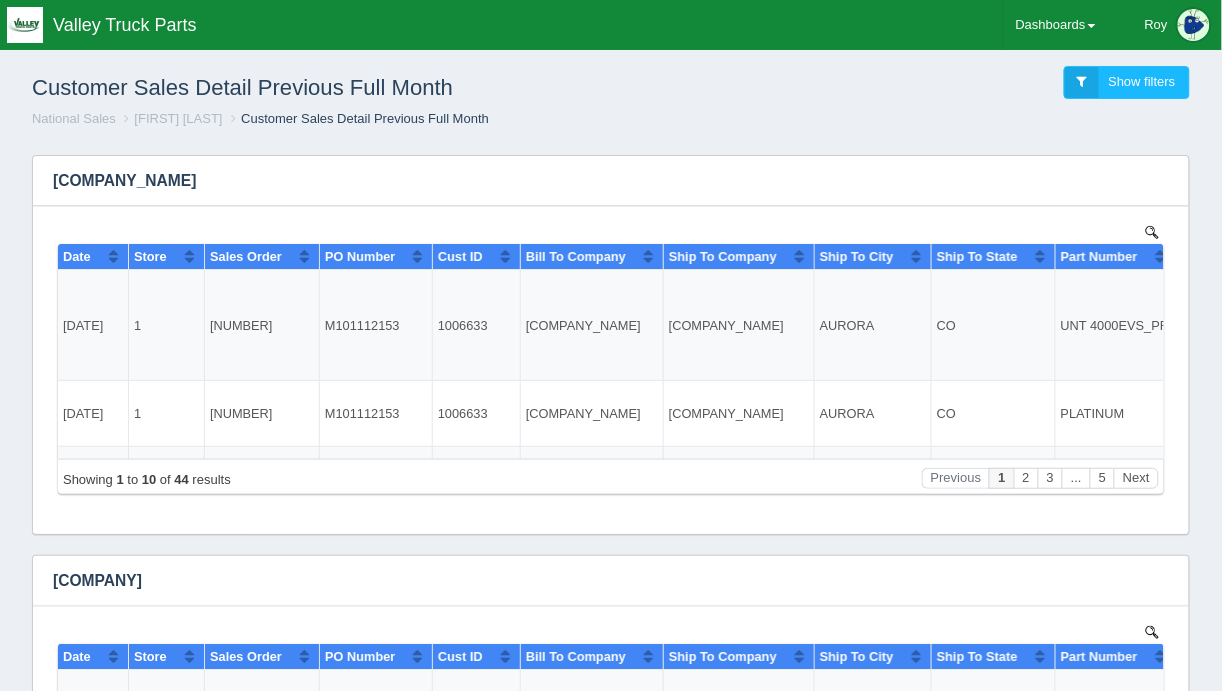 click on "Signed in successfully.
Customer Sales Detail Previous Full Month
Show filters
National Sales
Roy Morales
Customer Sales Detail Previous Full Month
Filters
There are no filters for this dashboard.
Download CSV
View all results" at bounding box center [611, 607] 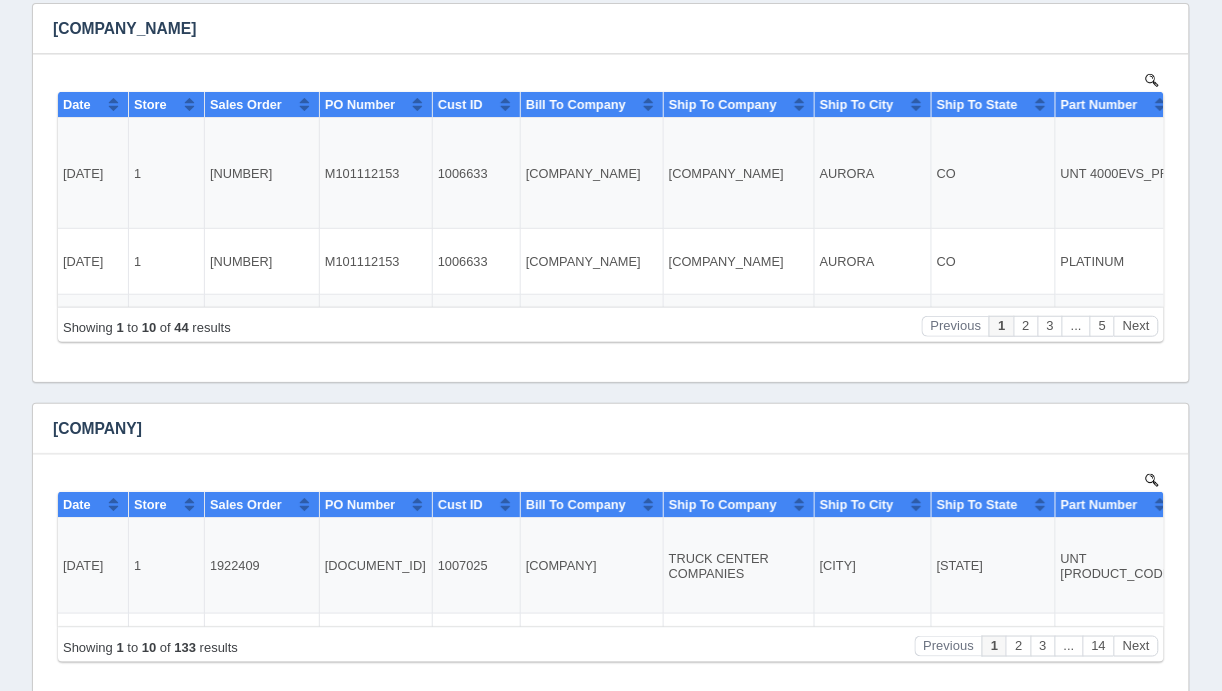 scroll, scrollTop: 180, scrollLeft: 0, axis: vertical 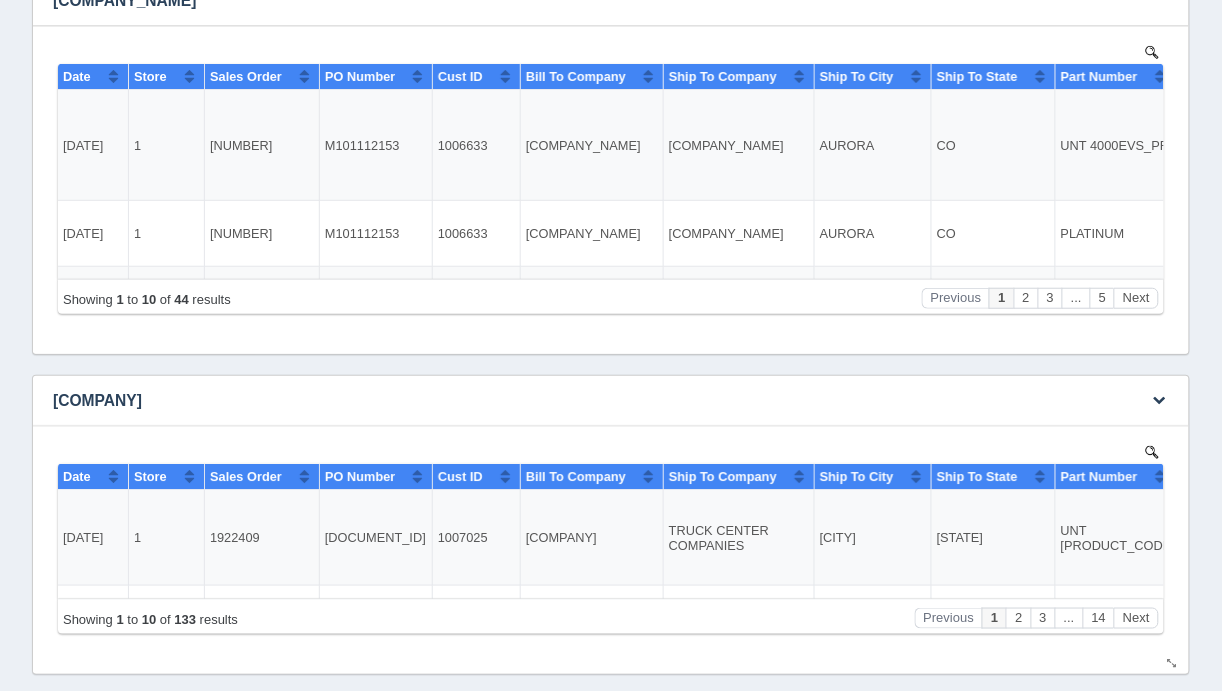 click on "Show 10 25 50 100 entries Date          Store          Sales Order          PO Number          Cust ID          Bill To Company          Ship To Company          Ship To City          Ship To State          Part Number          Part Type          Description          Qty          Price          Ext Price          2025-07-31 1 1922409 PA104036153 1007025 OMAHA TRUCK CENTER COMPANY INC  TRUCK CENTER COMPANIES COUNCIL BLUFFS IA UNT DSP403554441 Differential, Front Differential, Front (UNT DSP403554441) REMAN DANA DIFF ASSY 1.0 $1,640.00 $1,640.00 2025-07-31 1 1922409 PA104036153 1007025 OMAHA TRUCK CENTER COMPANY INC  TRUCK CENTER COMPANIES COUNCIL BLUFFS IA DIAMOND Warranty Coverage Warranty Coverage Diamond 1.0 $296.00 $296.00 2025-07-02 1 1917735 PA100040106 1007025 OMAHA TRUCK CENTER COMPANY INC  GODDARD REPAIR BELOIT KS UNT M100PHE3 Steering Gear 1.0 $680.00 $680.00 1 BELOIT" at bounding box center [610, 536] 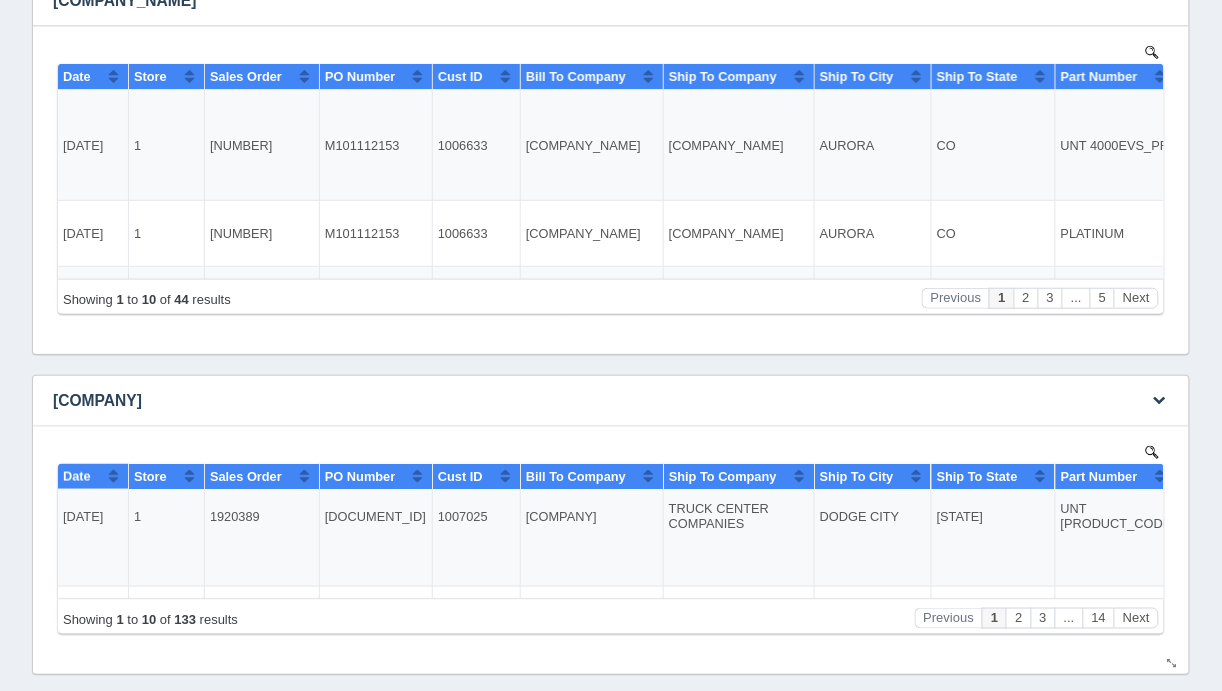 scroll, scrollTop: 781, scrollLeft: 0, axis: vertical 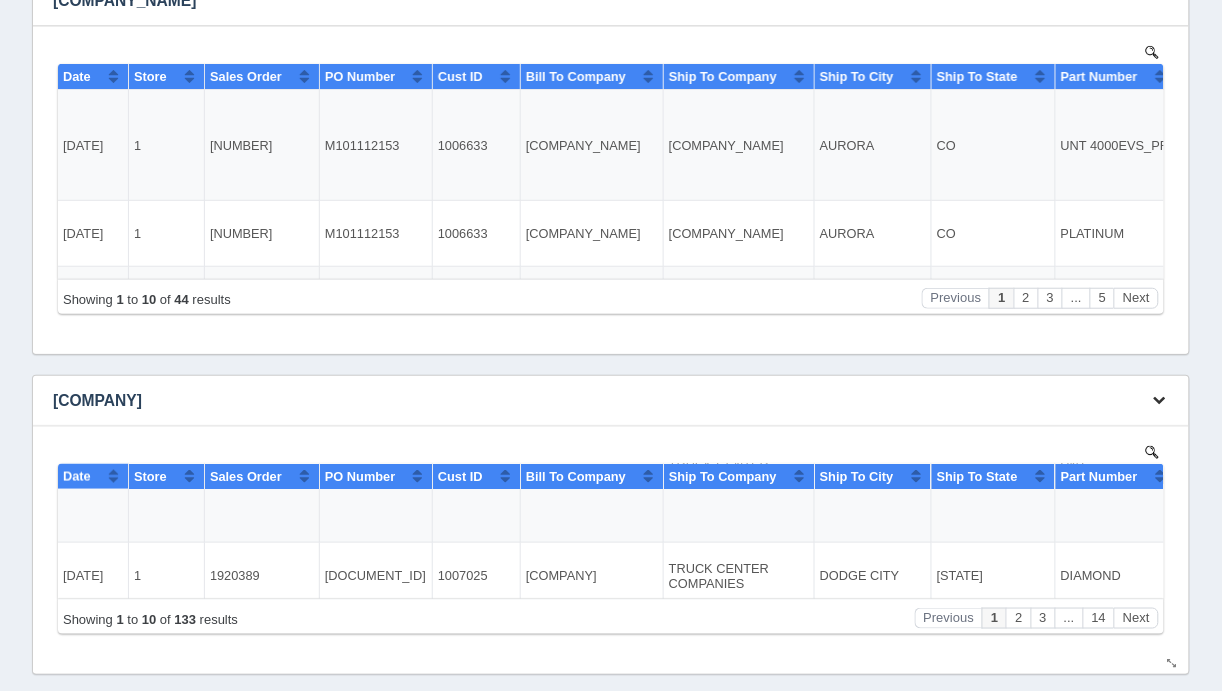 click at bounding box center [1160, 400] 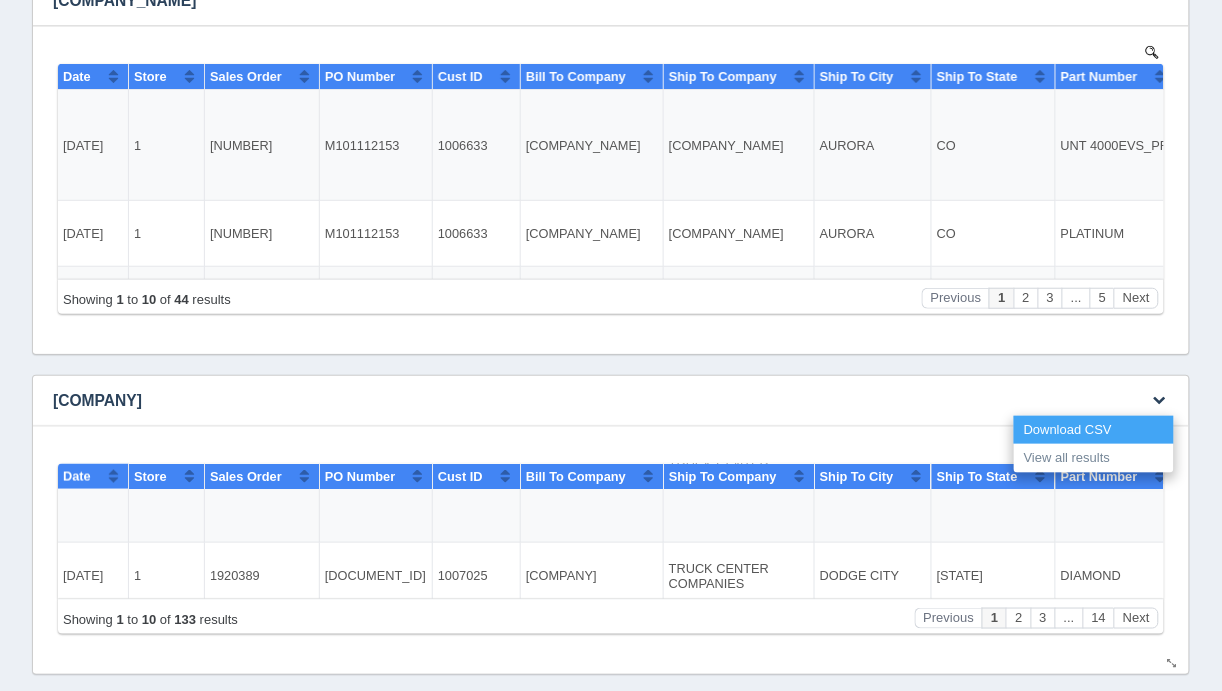 click on "Download CSV" at bounding box center (1094, 430) 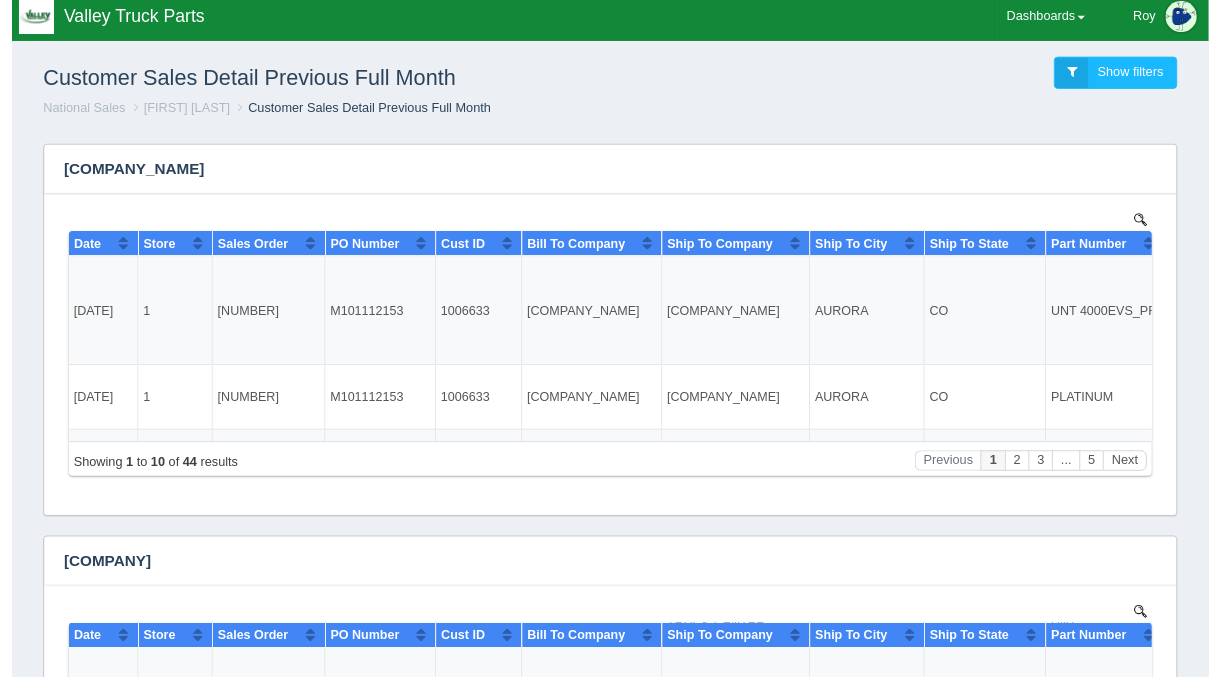 scroll, scrollTop: 0, scrollLeft: 0, axis: both 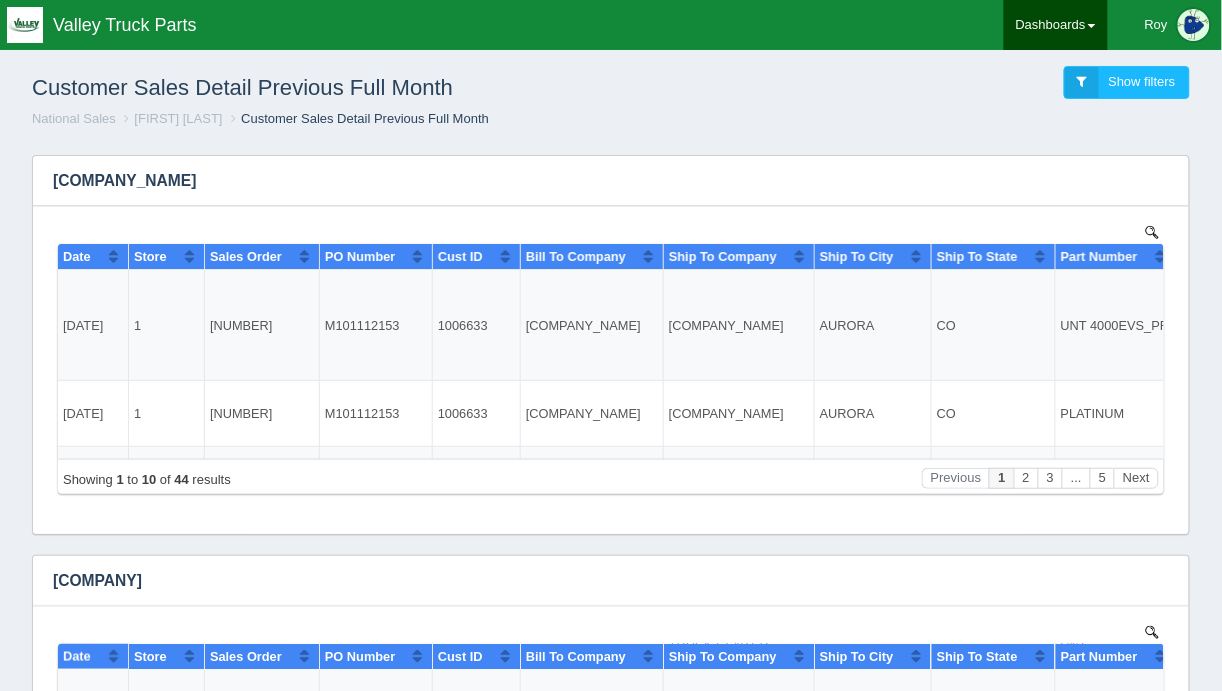click on "Dashboards" at bounding box center (1056, 25) 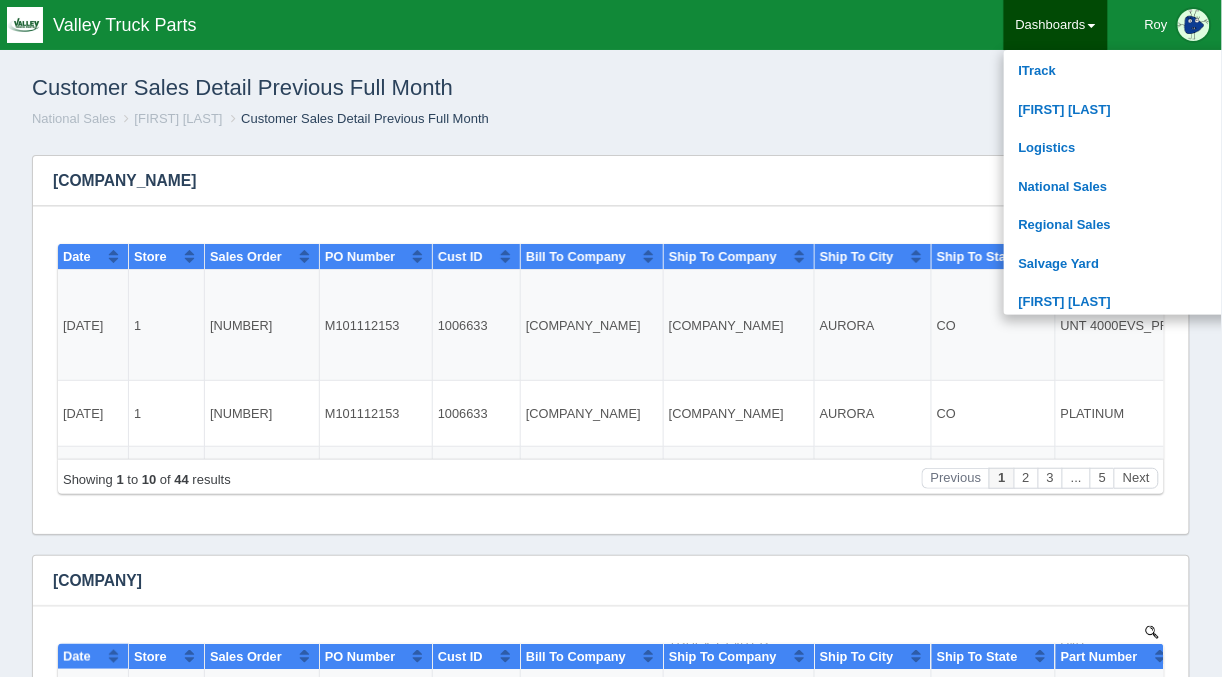 scroll, scrollTop: 345, scrollLeft: 0, axis: vertical 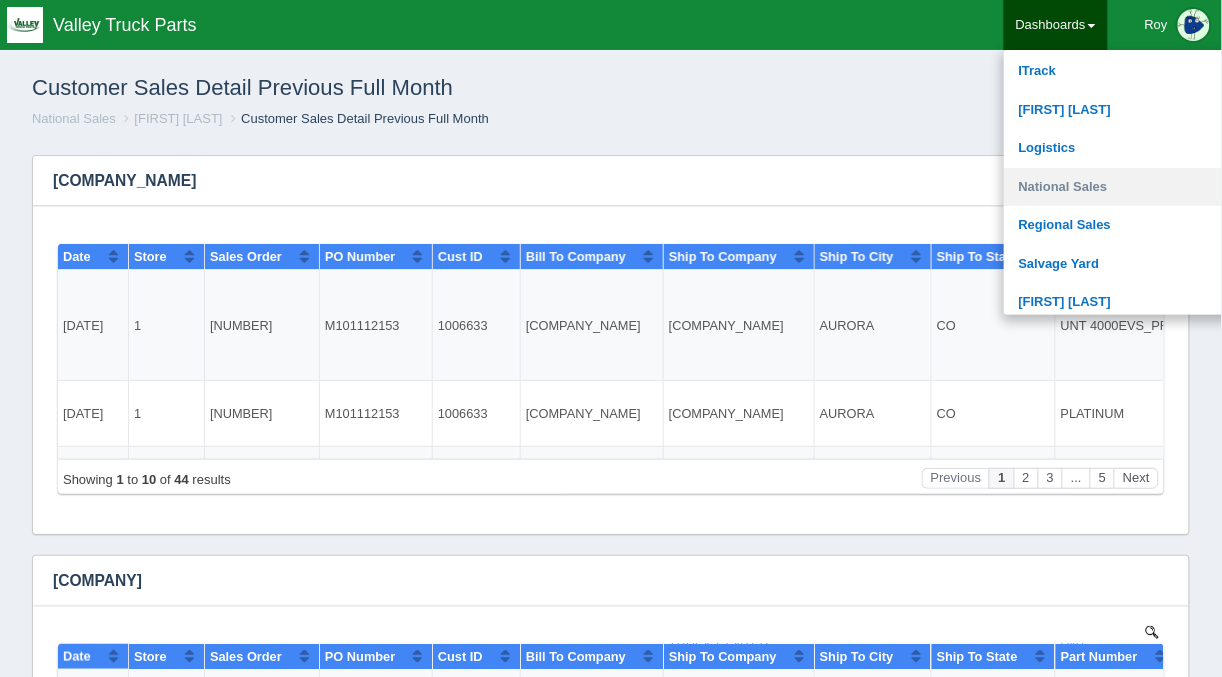 click on "National Sales" at bounding box center (1139, 187) 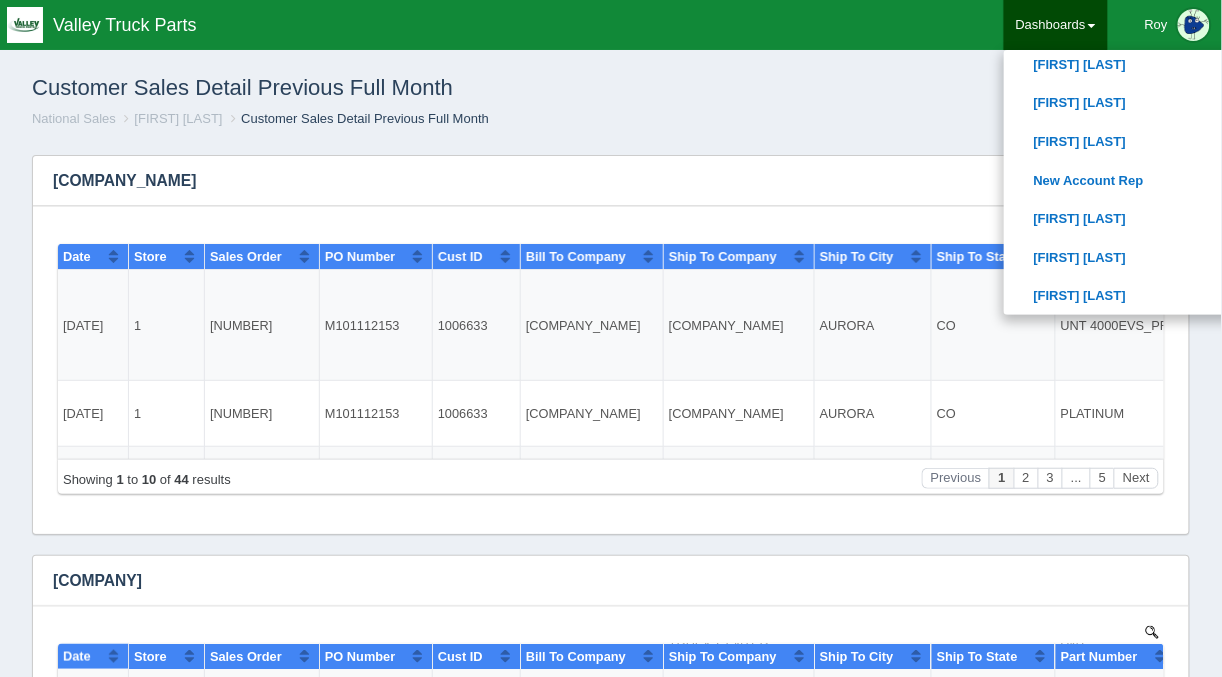 scroll, scrollTop: 813, scrollLeft: 0, axis: vertical 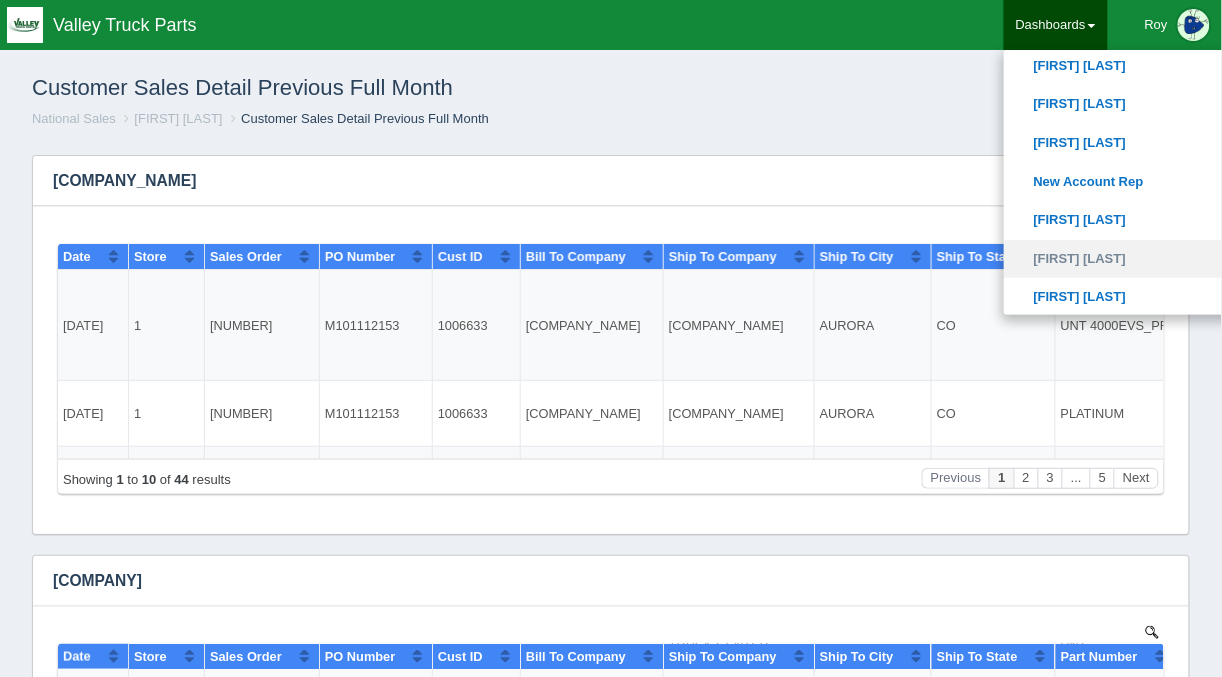 click on "[FIRST] [LAST]" at bounding box center [1139, 259] 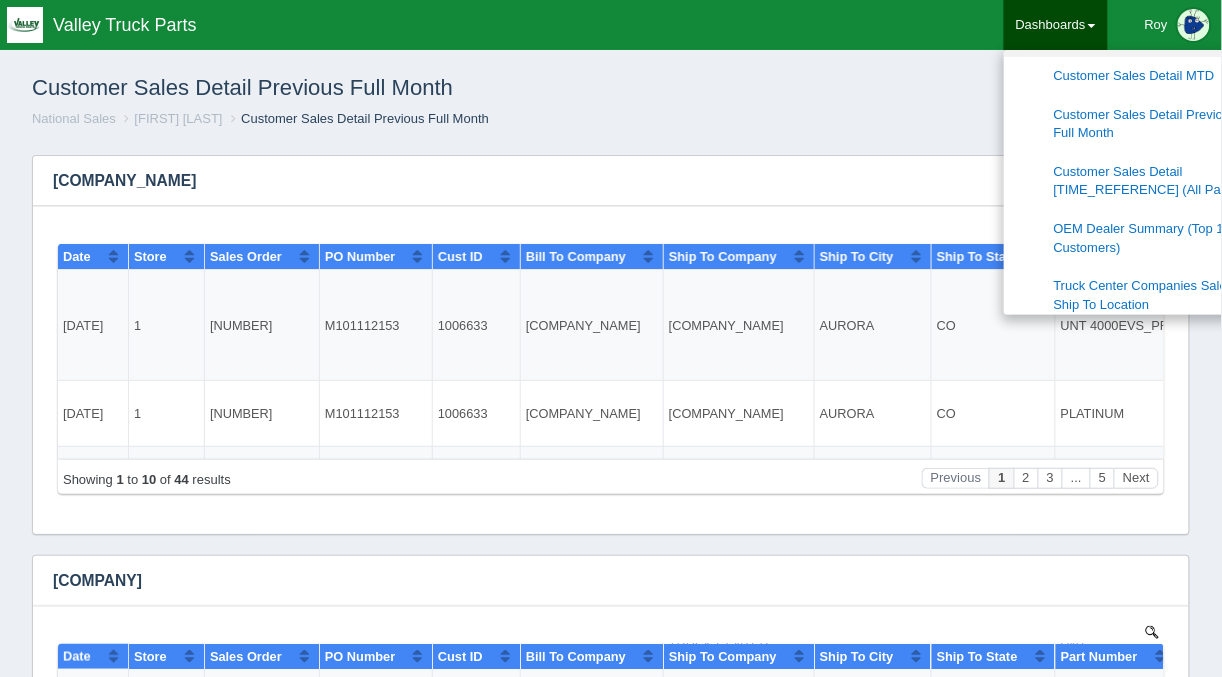 scroll, scrollTop: 1081, scrollLeft: 0, axis: vertical 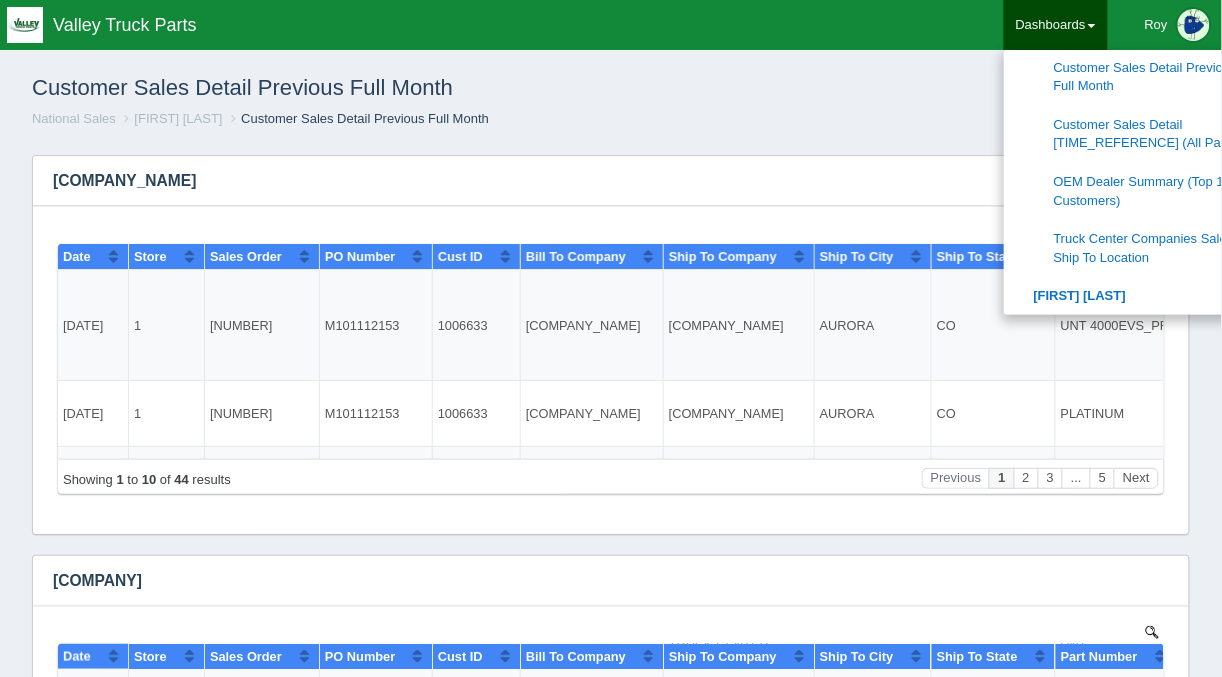 click on "[COMPANY] Sales By Ship To Location" at bounding box center (1139, 248) 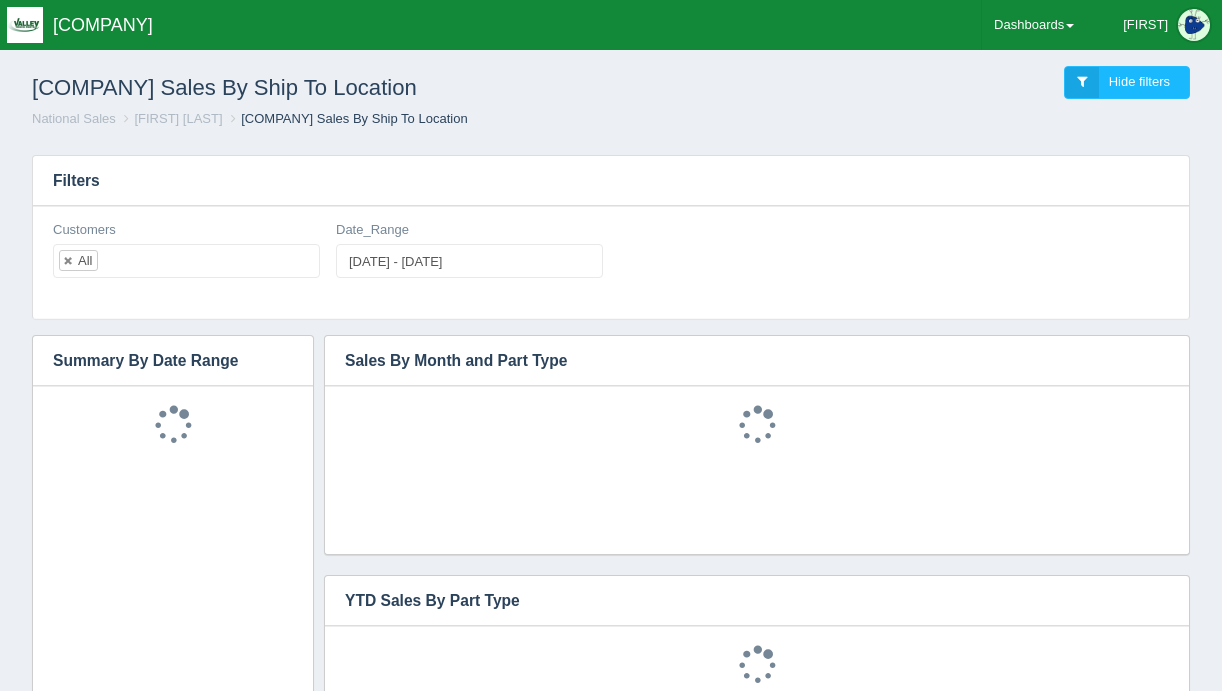 scroll, scrollTop: 0, scrollLeft: 0, axis: both 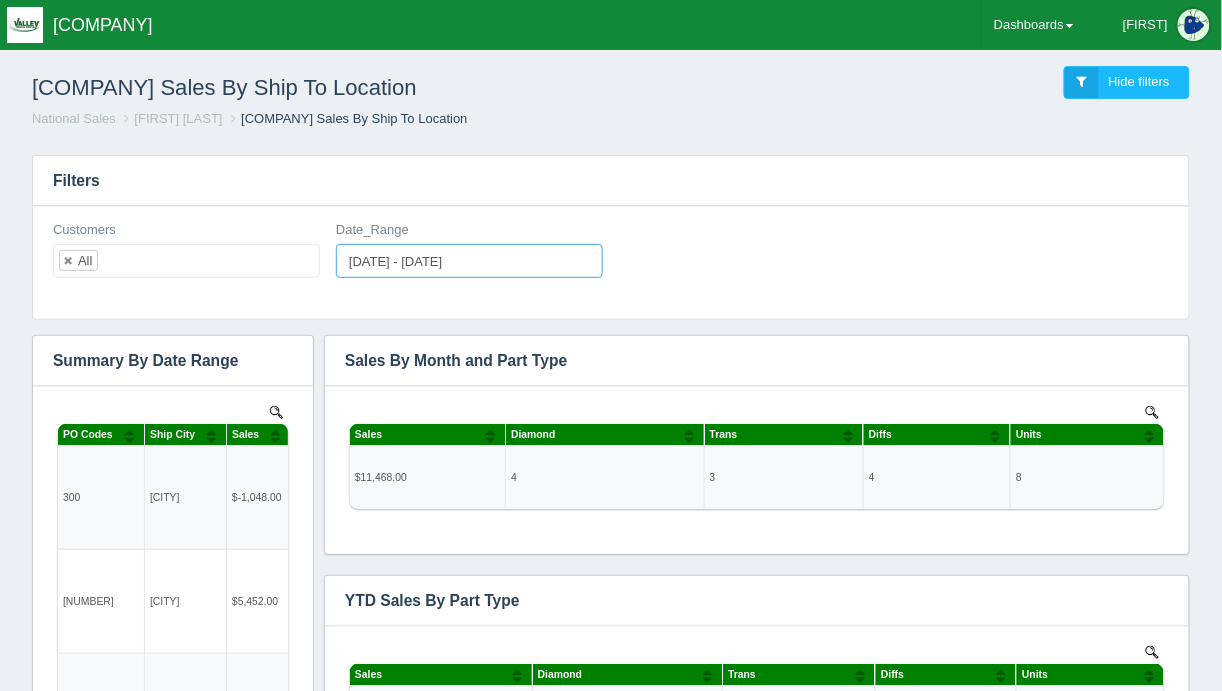 type on "[DATE]" 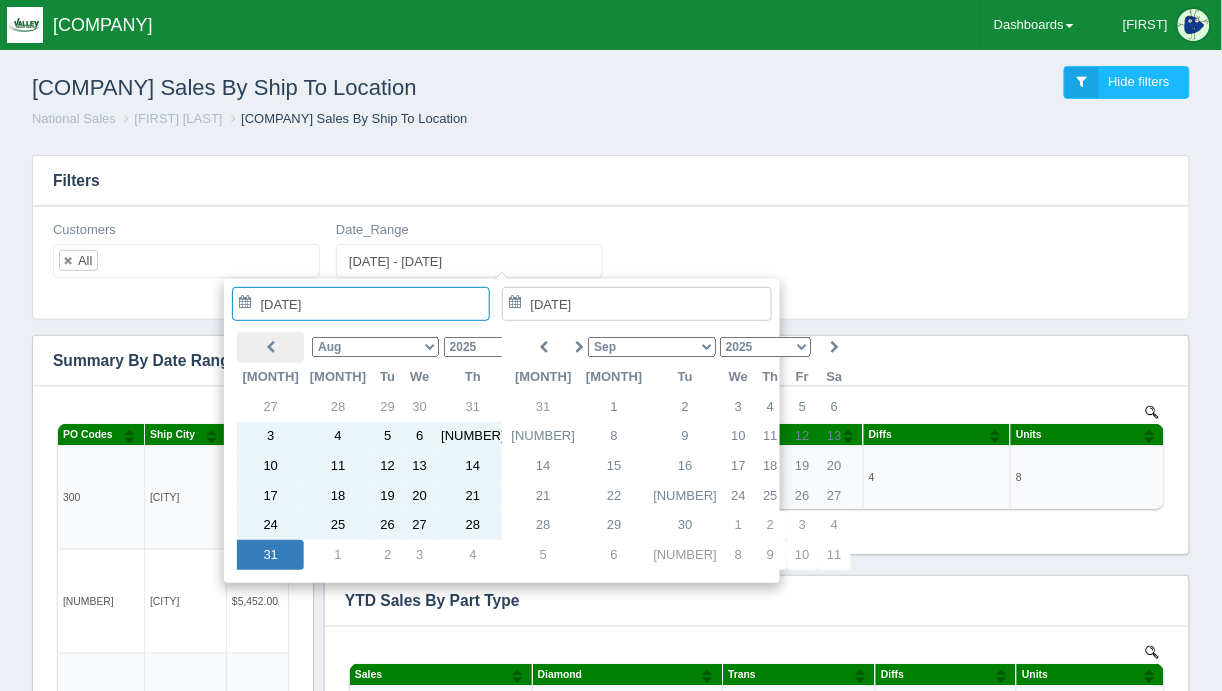 click at bounding box center (270, 347) 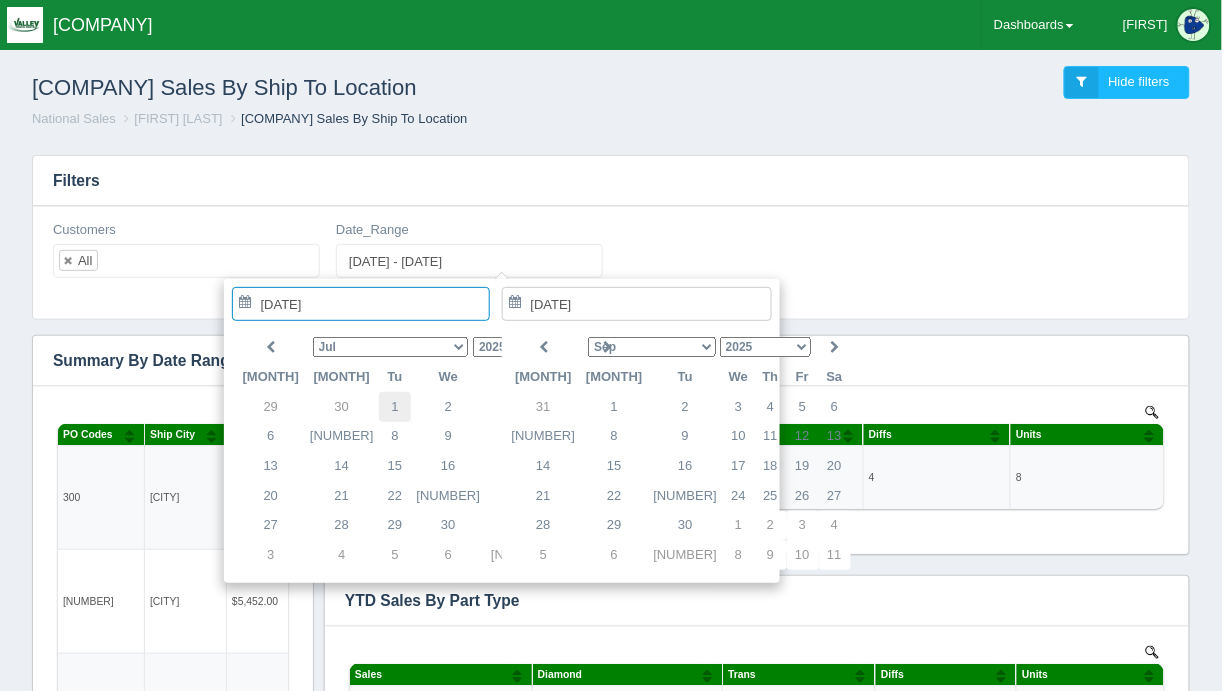 type on "[DATE]" 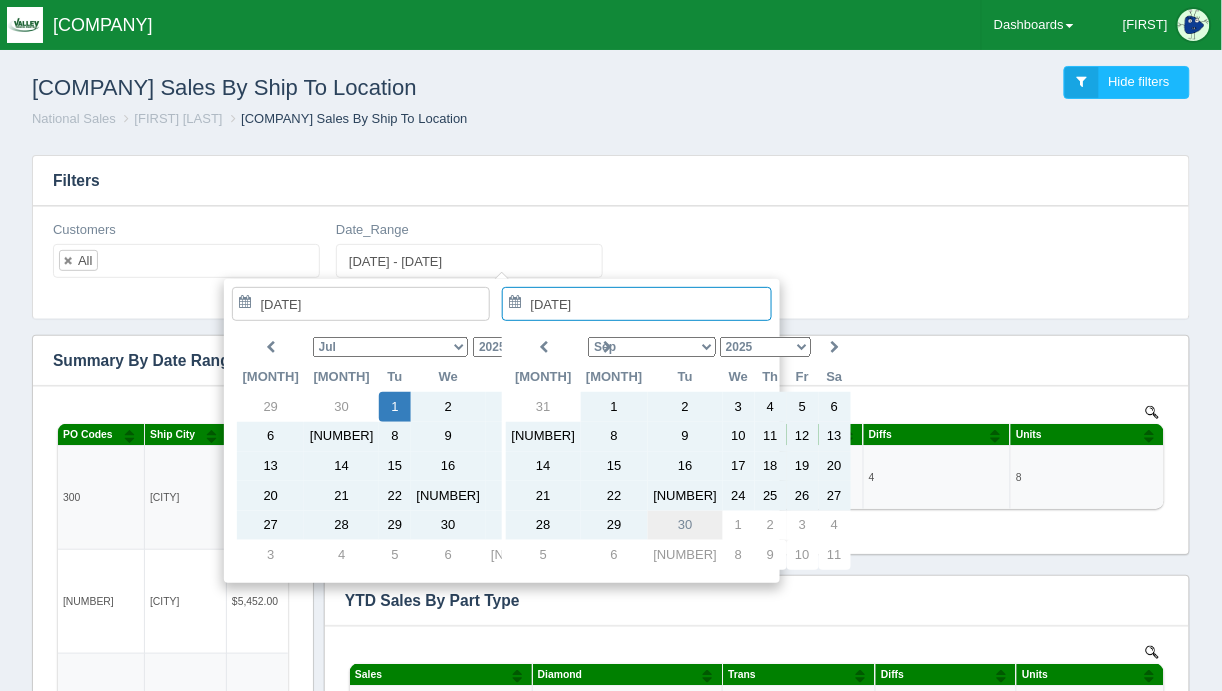 type on "2025-09-30" 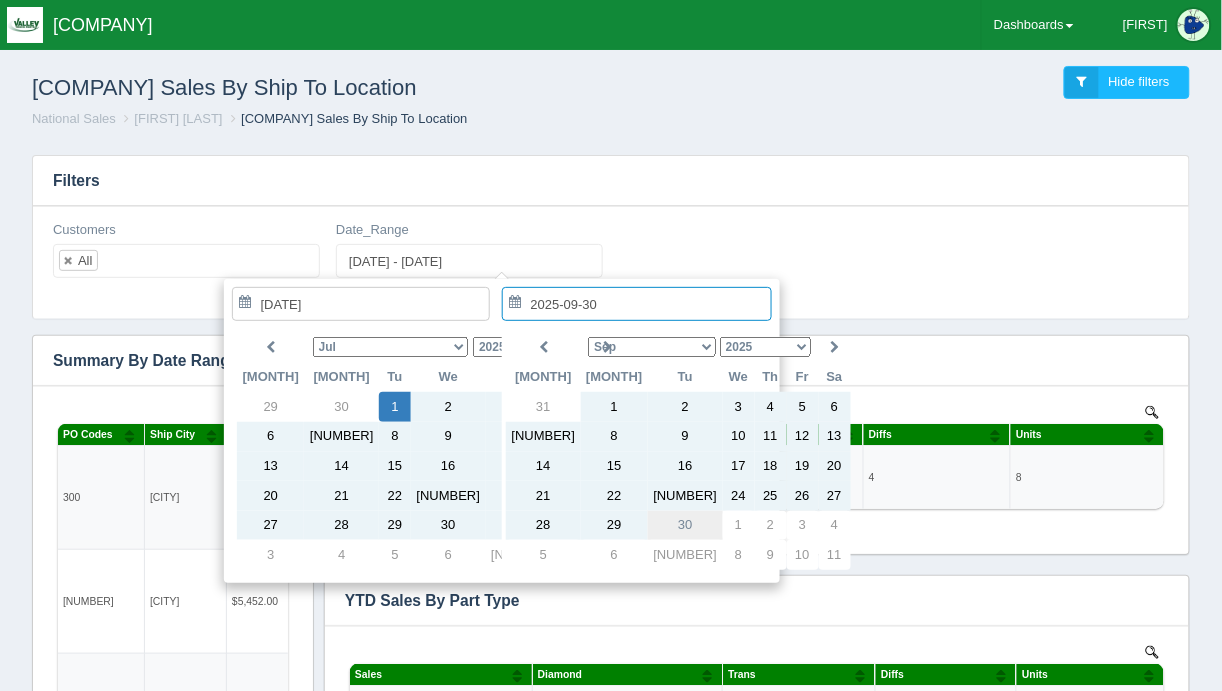 type on "[DATE] - [DATE]" 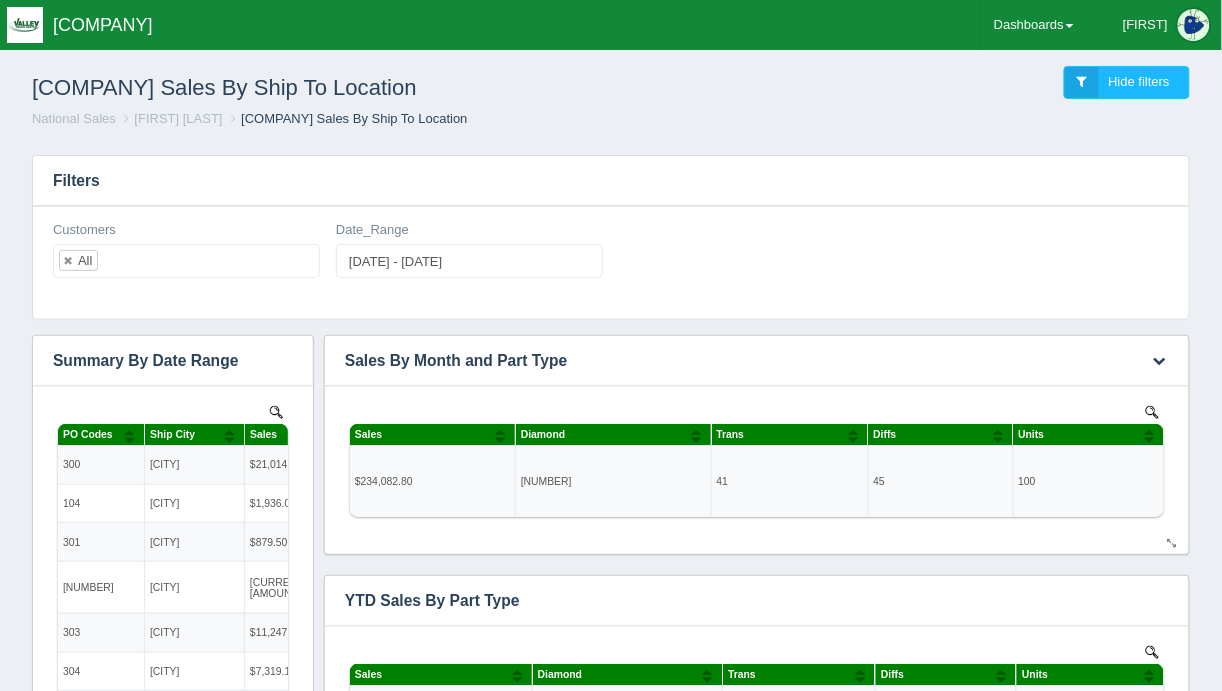 scroll, scrollTop: 0, scrollLeft: 0, axis: both 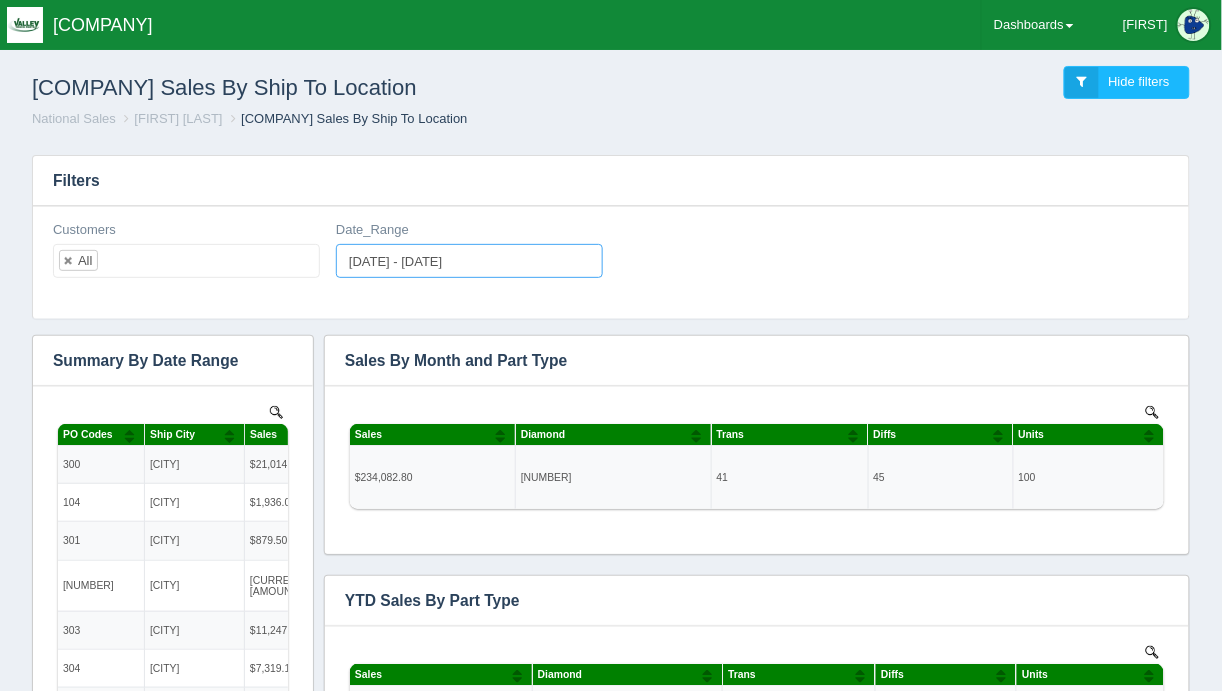 click on "[DATE] - [DATE]" at bounding box center [469, 261] 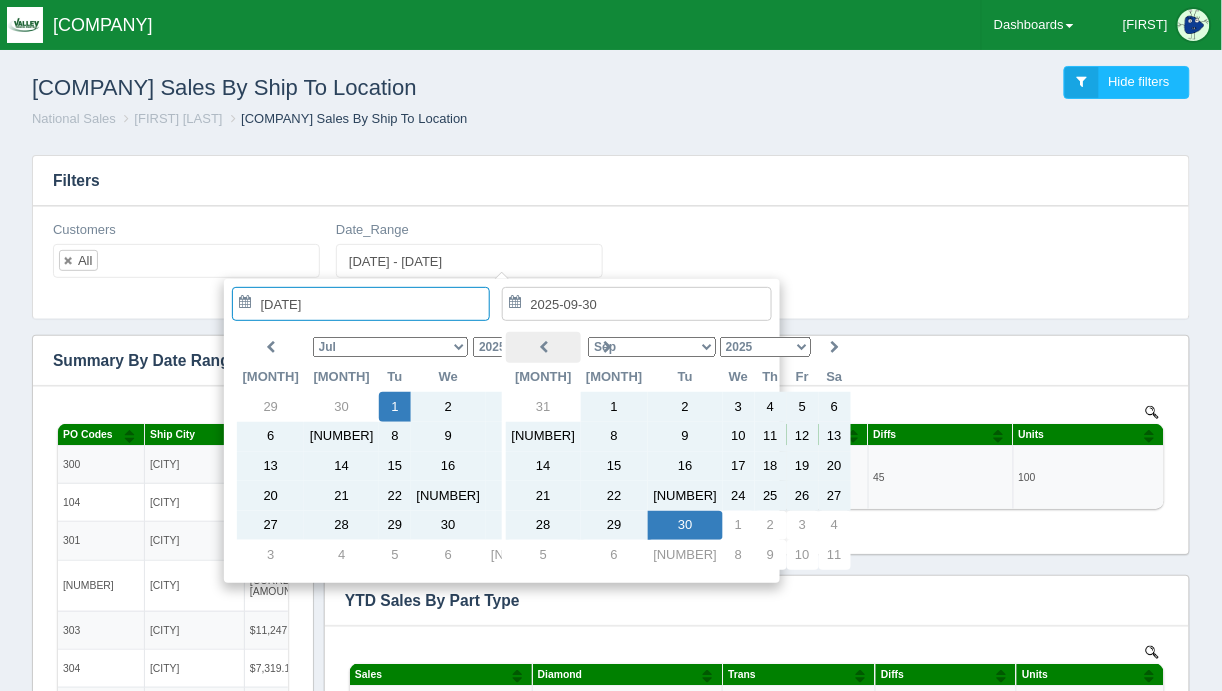 click at bounding box center [543, 347] 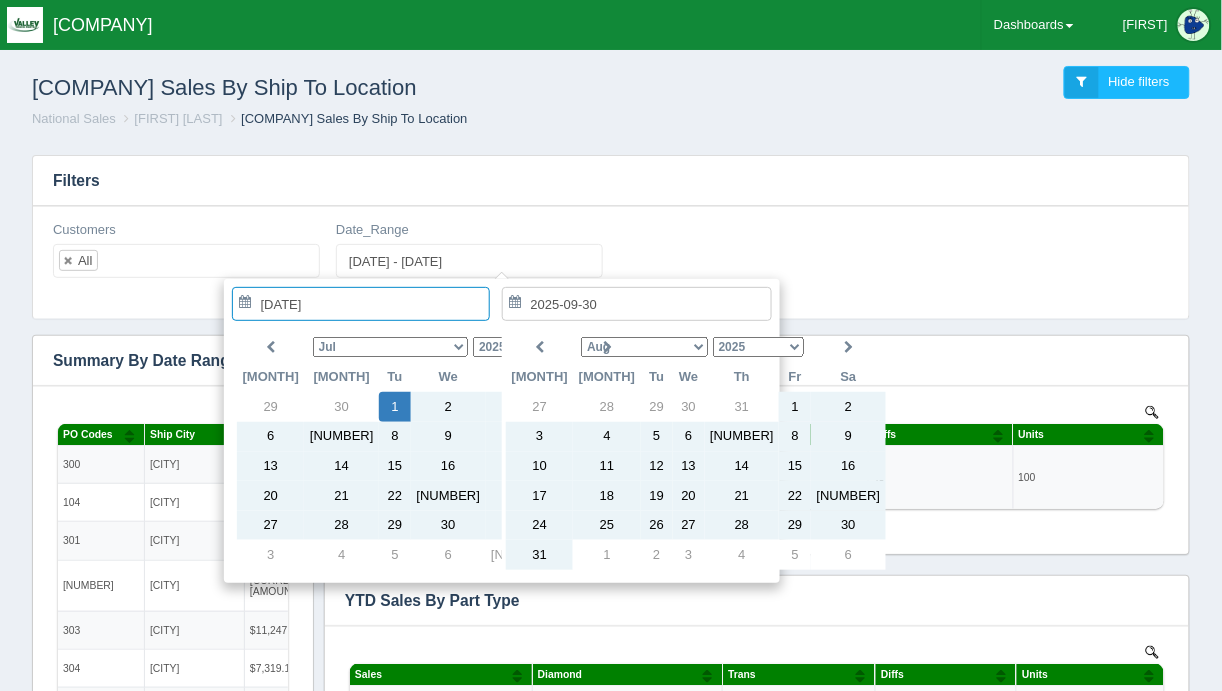 click at bounding box center (539, 347) 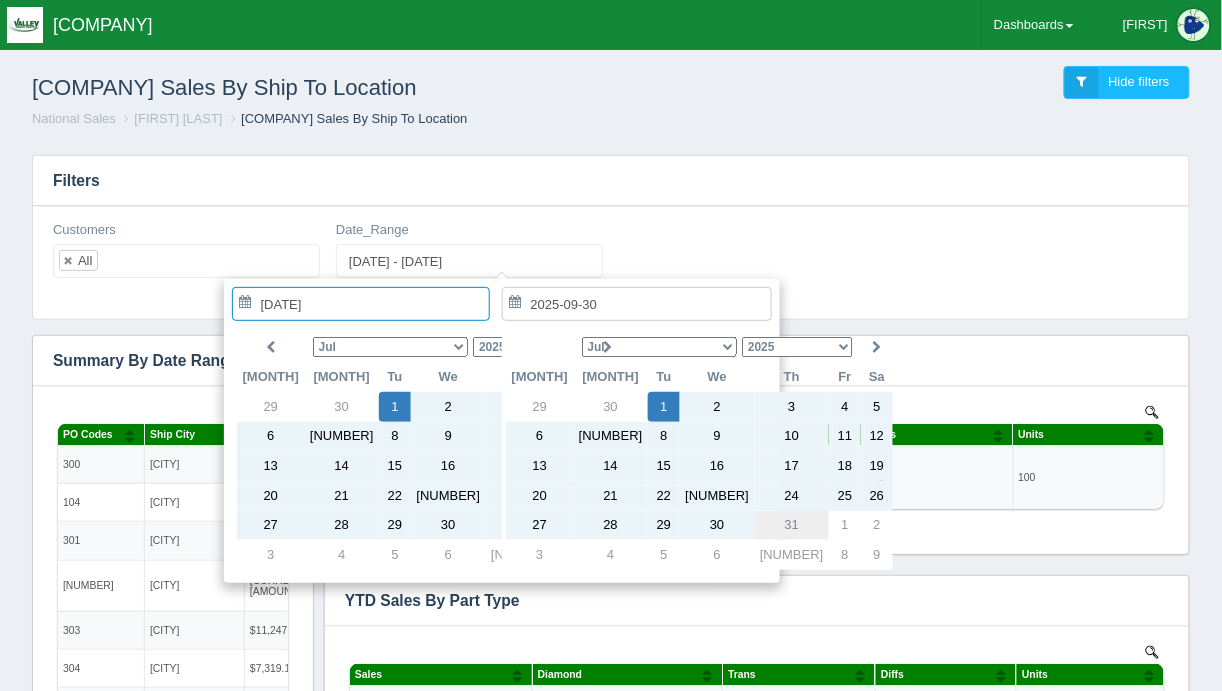 type on "[DATE]" 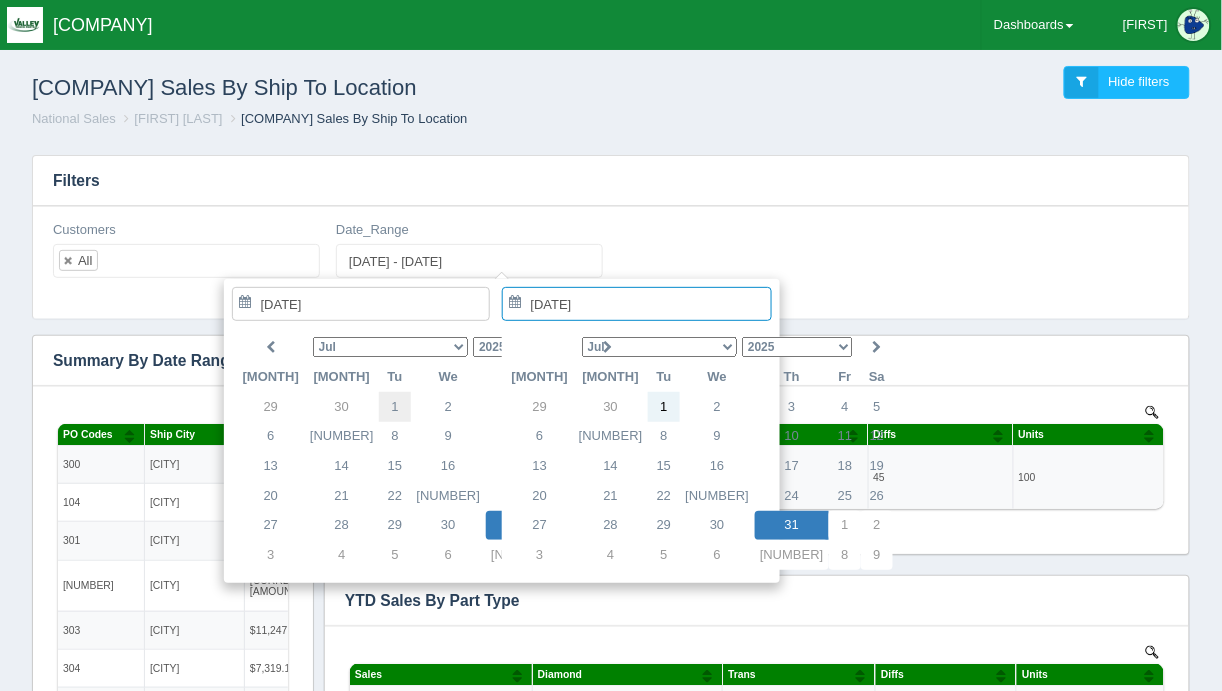 type on "[DATE]" 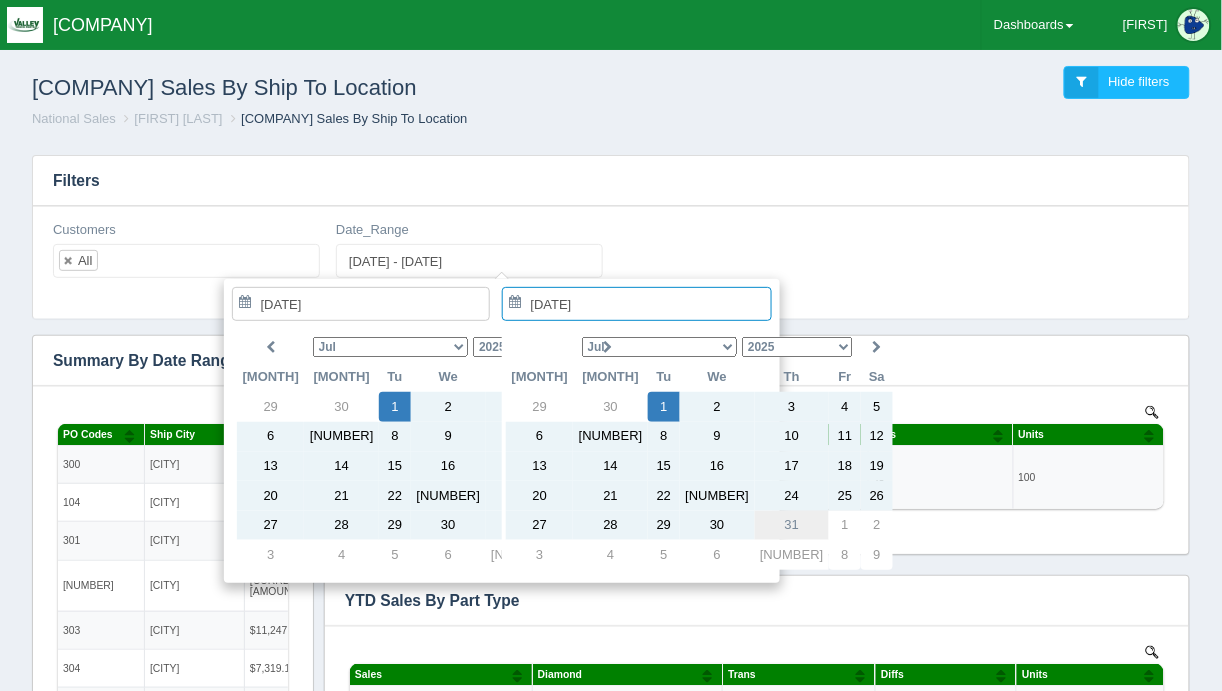 type on "[DATE]" 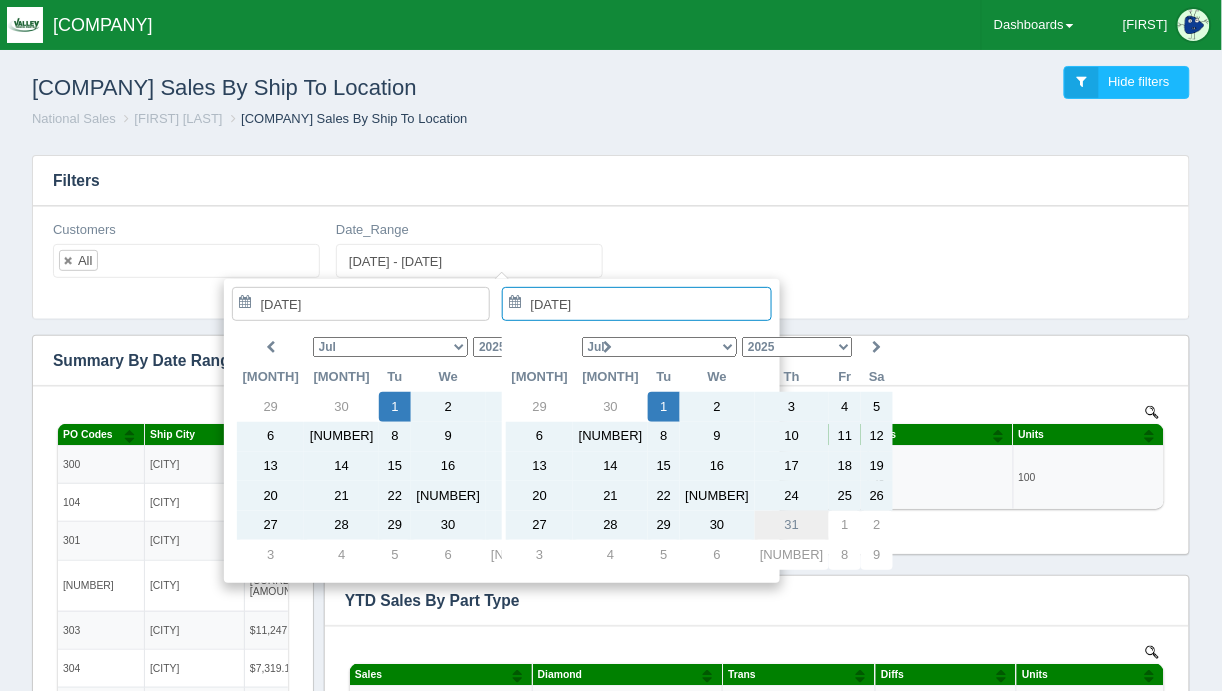 type on "[DATE] - [DATE]" 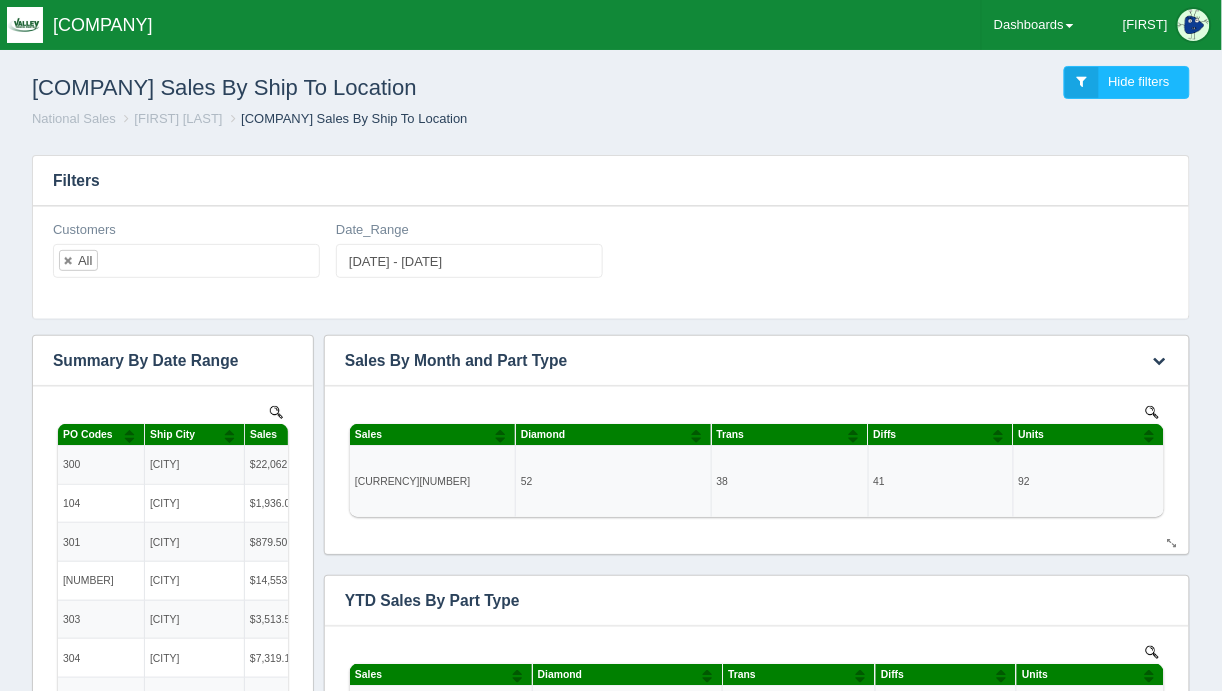 scroll, scrollTop: 0, scrollLeft: 0, axis: both 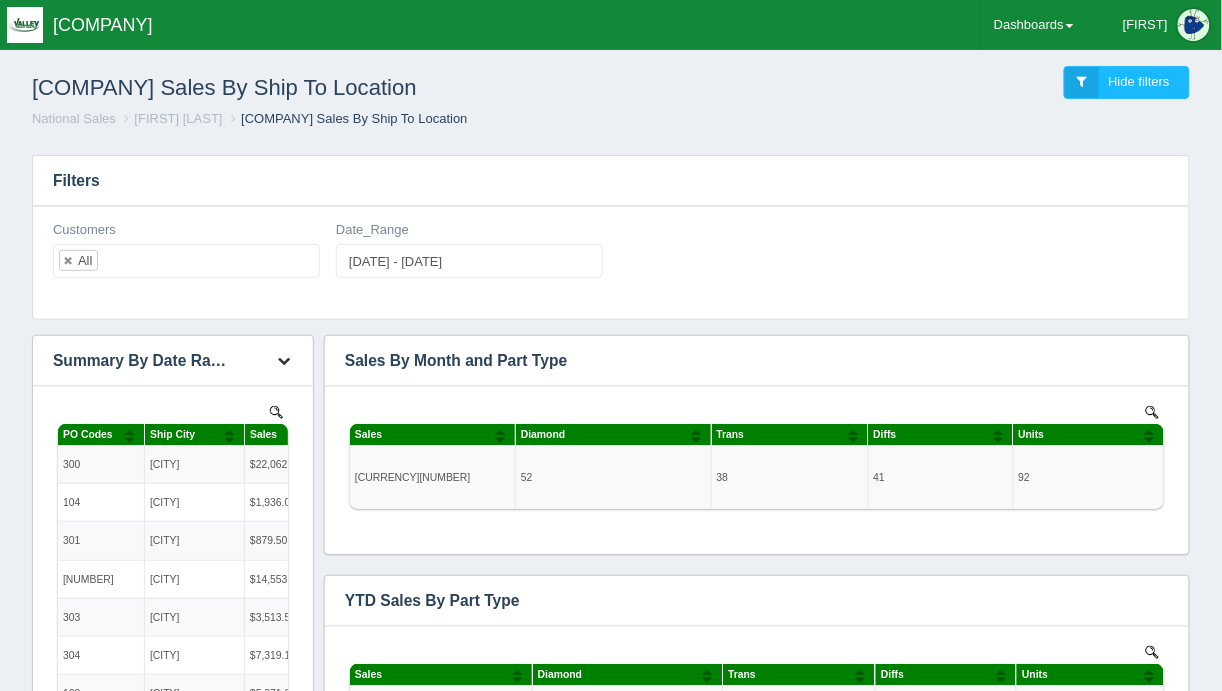 click at bounding box center [284, 360] 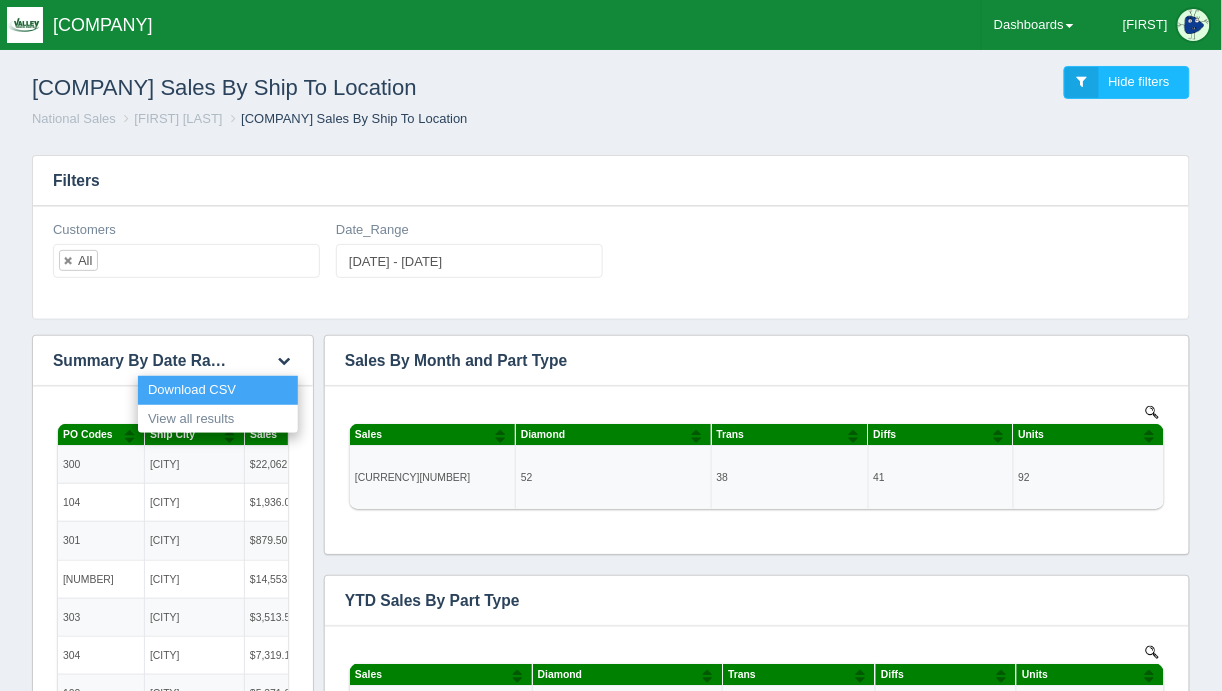 click on "Download CSV" at bounding box center (218, 390) 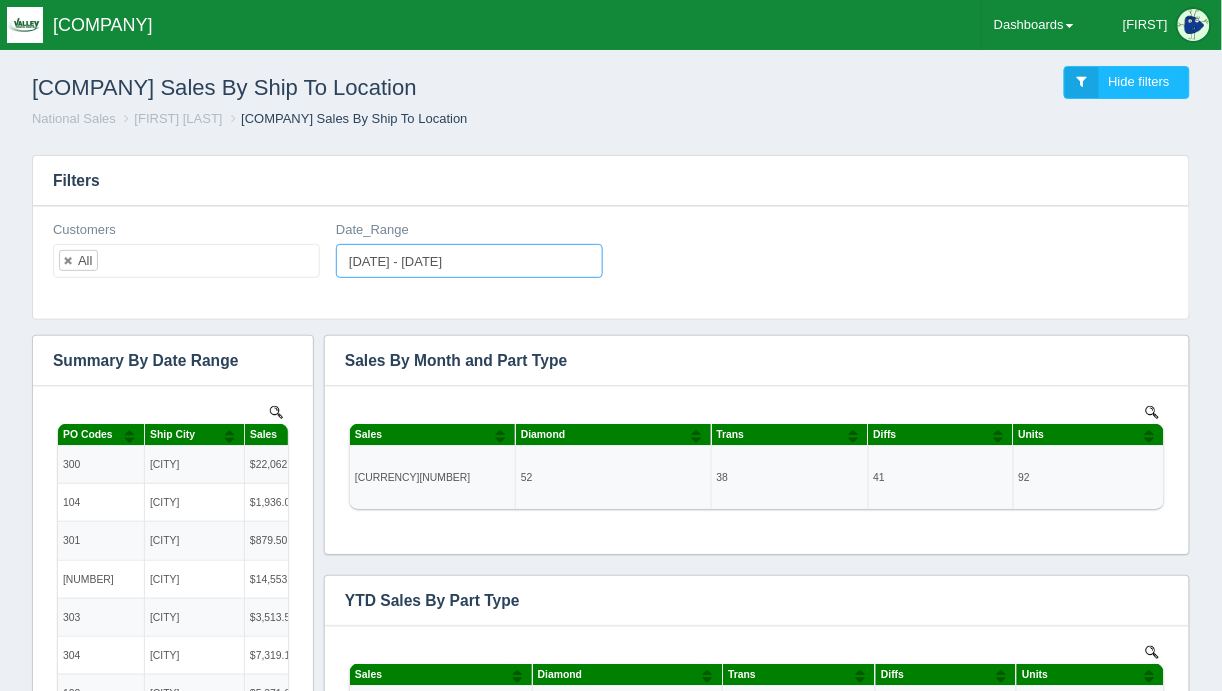 click on "[DATE] - [DATE]" at bounding box center (469, 261) 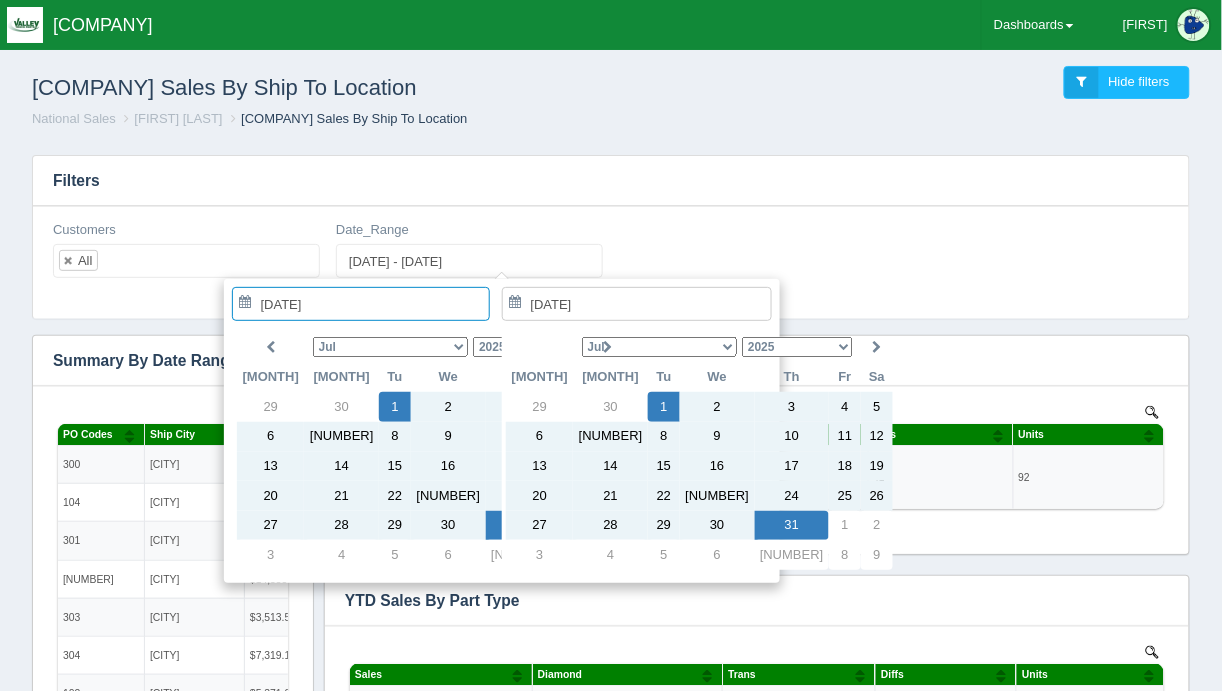 click on "1975 1976 1977 1978 1979 1980 1981 1982 1983 1984 1985 1986 1987 1988 1989 1990 1991 1992 1993 1994 1995 1996 1997 1998 1999 2000 2001 2002 2003 2004 2005 2006 2007 2008 2009 2010 2011 2012 2013 2014 2015 2016 2017 2018 2019 2020 2021 2022 2023 2024 2025 2026 2027 2028 2029 2030" at bounding box center [528, 347] 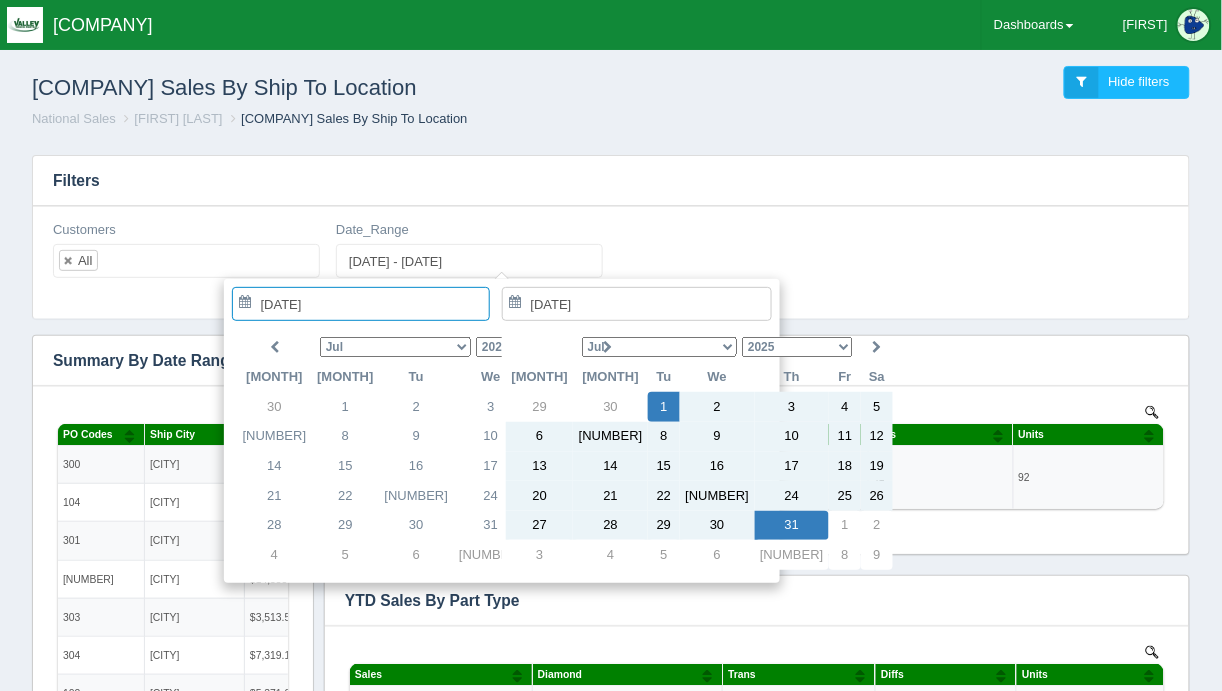 click on "2025 2026 2027 2028 2029 2030" at bounding box center (797, 347) 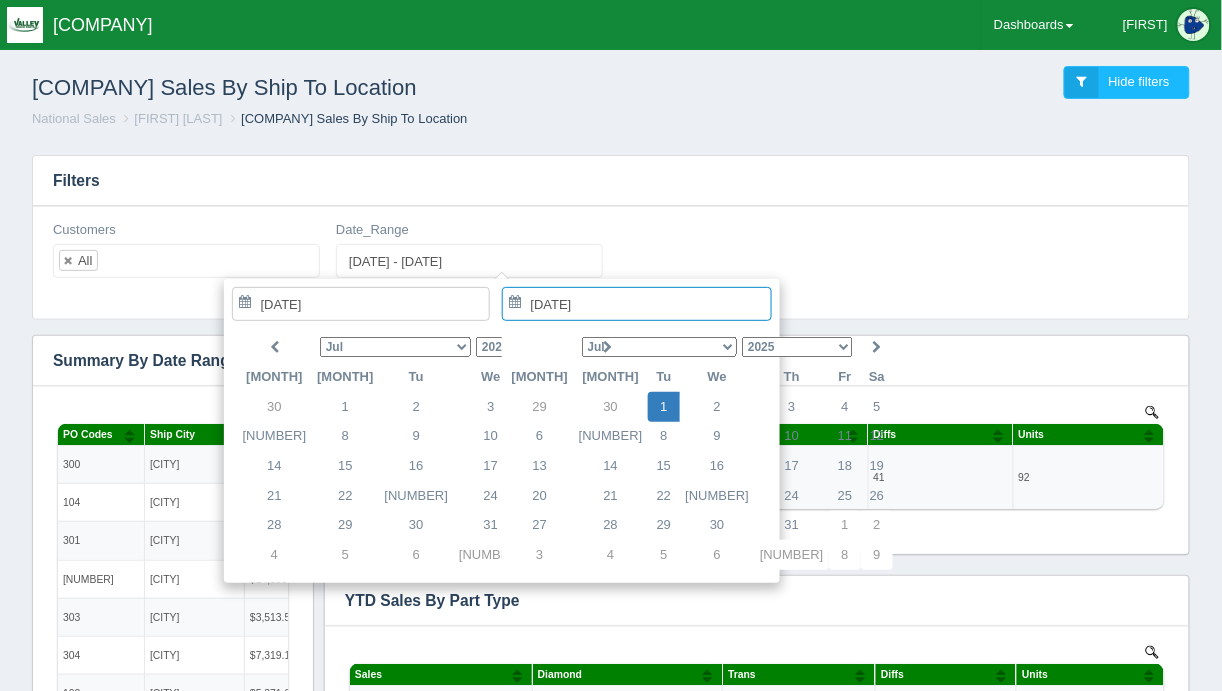 click on "[DATE]" at bounding box center (637, 304) 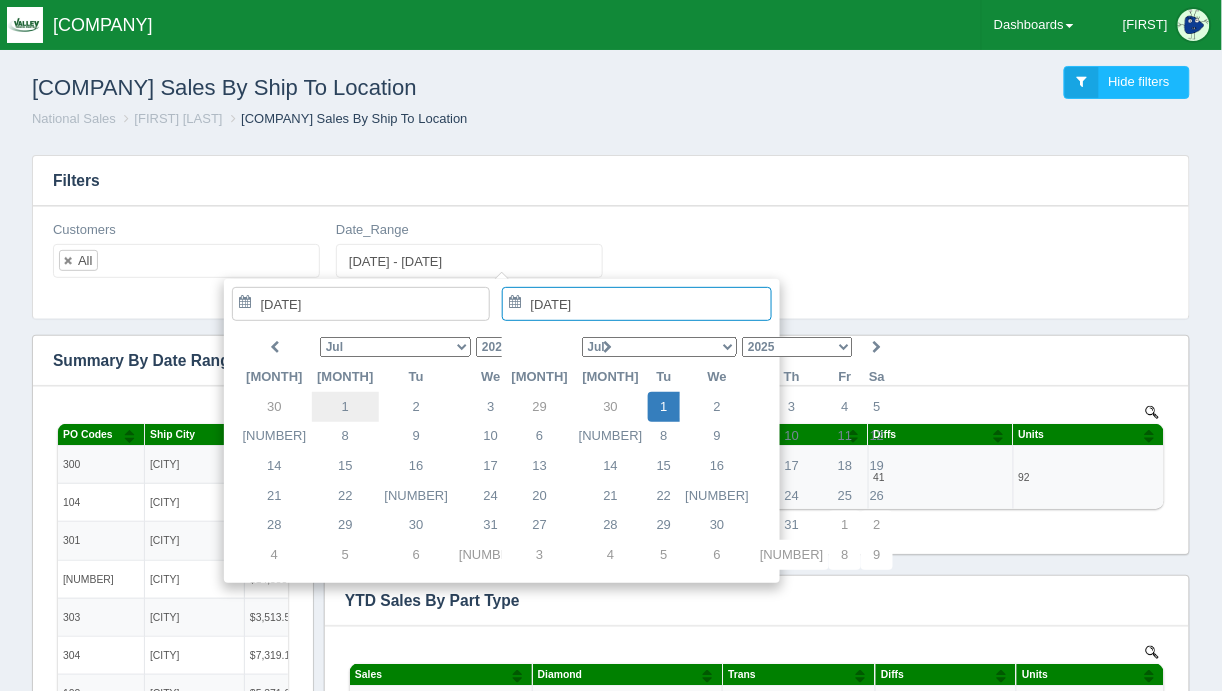 type on "[DATE]" 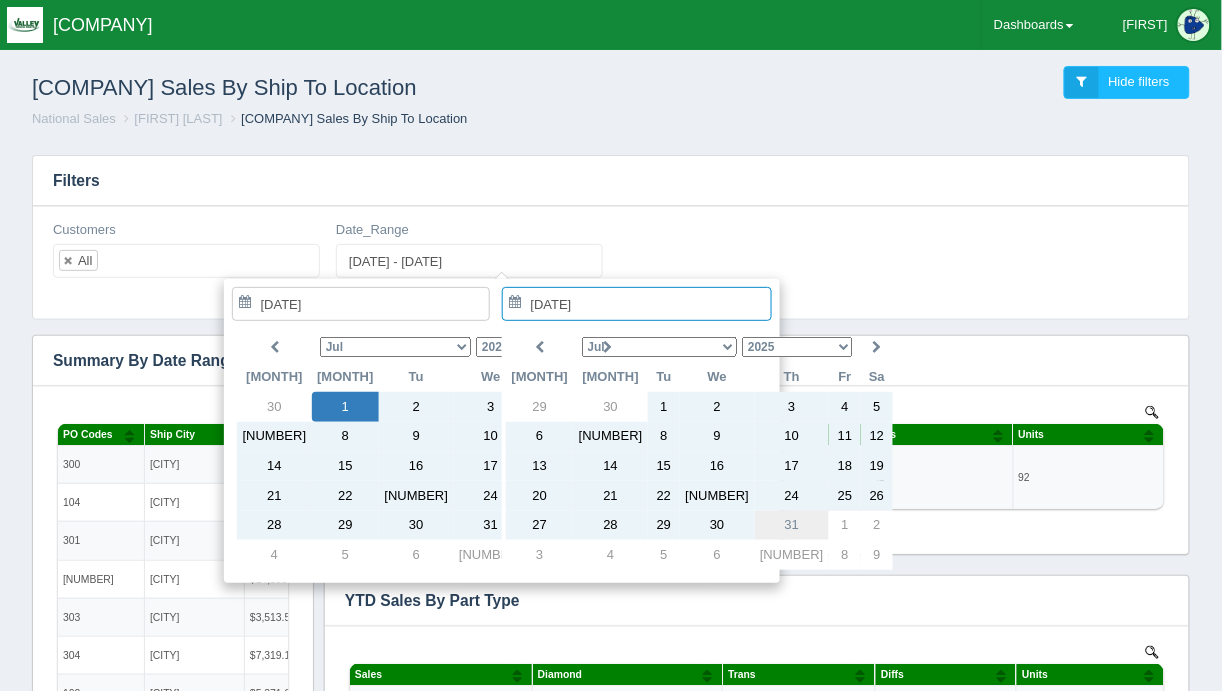 type on "[DATE]" 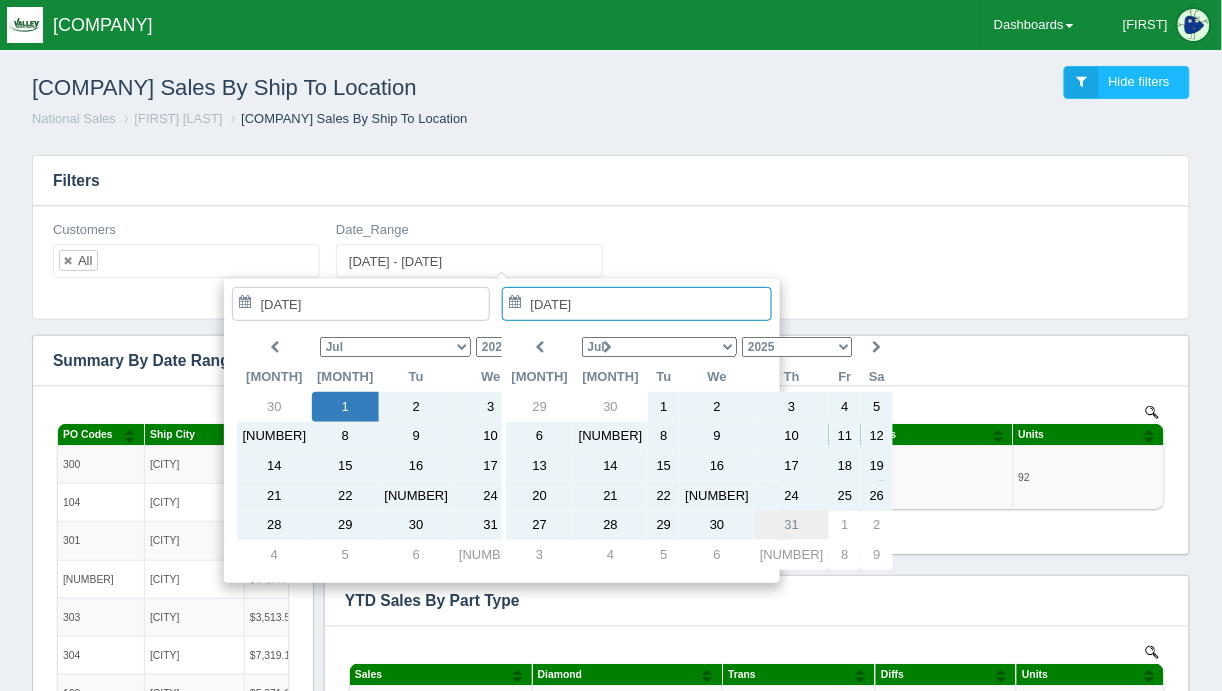 type on "[DATE] - [DATE]" 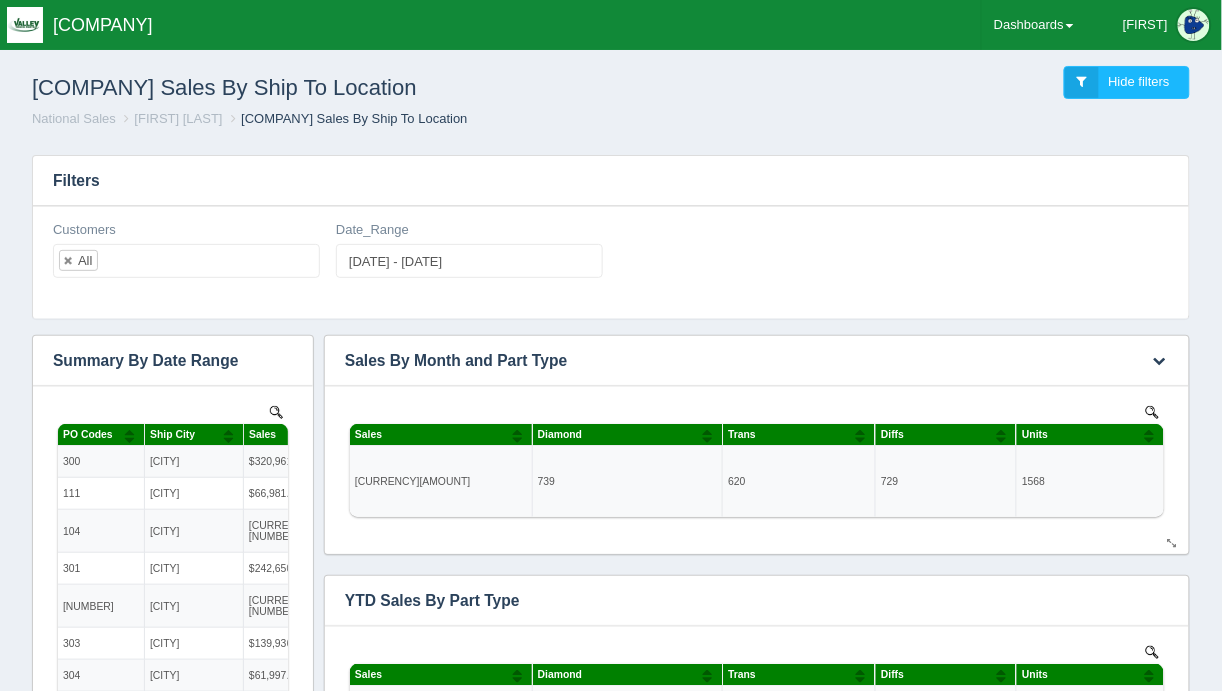 scroll, scrollTop: 0, scrollLeft: 0, axis: both 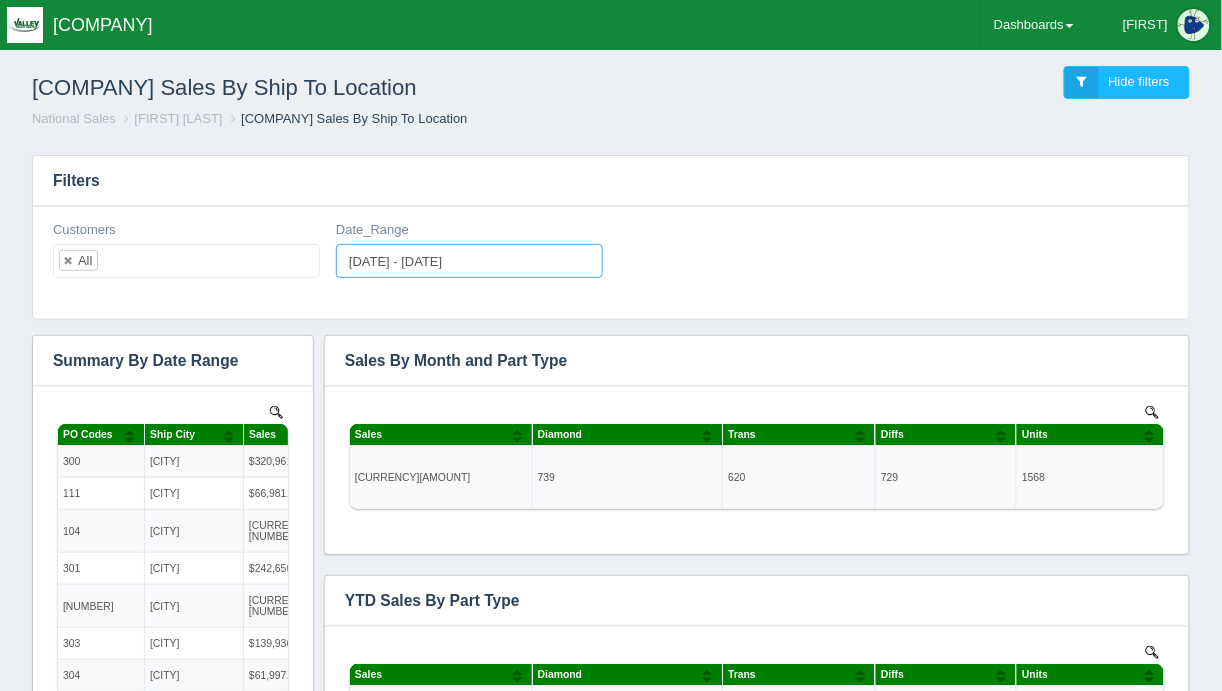 click on "[DATE] - [DATE]" at bounding box center (469, 261) 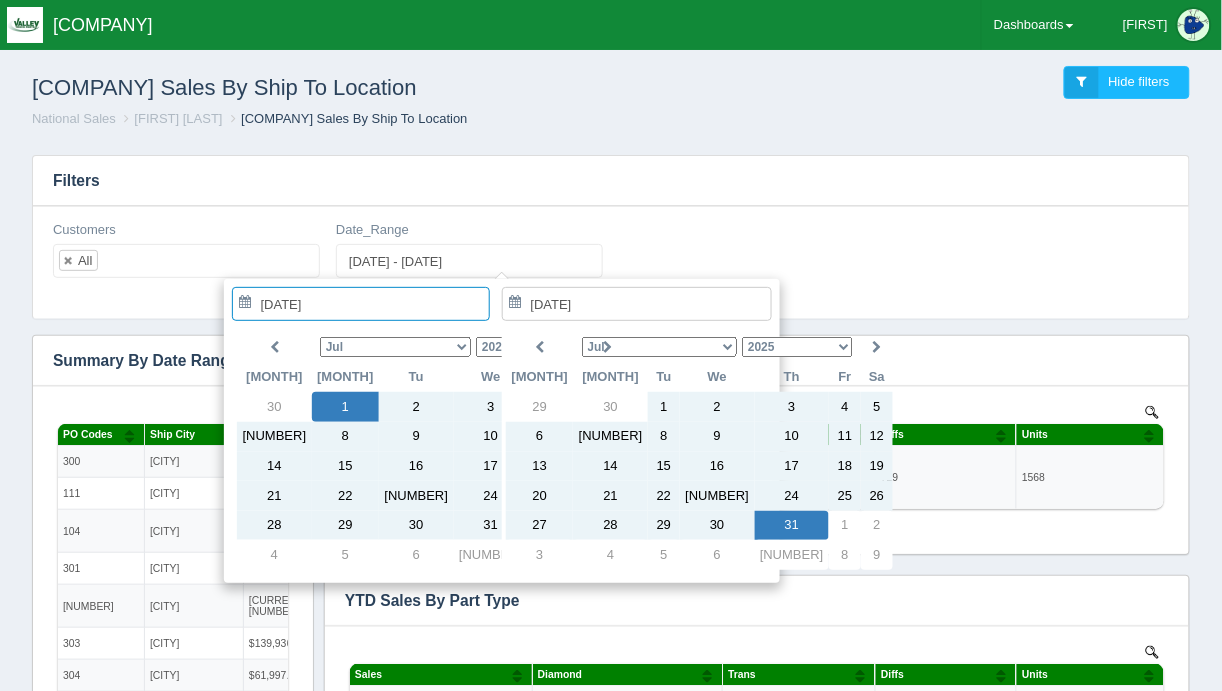 click on "[YEAR] [YEAR] [YEAR] [YEAR] [YEAR] [YEAR] [YEAR]" at bounding box center (797, 347) 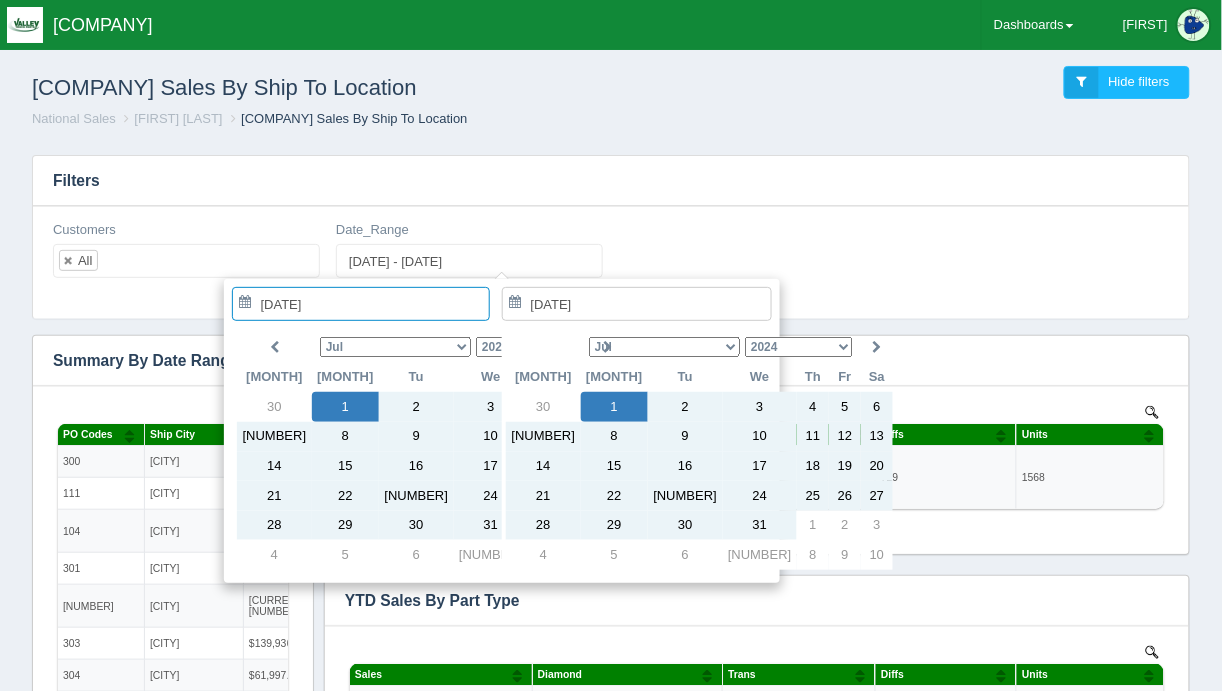 type on "[DATE]" 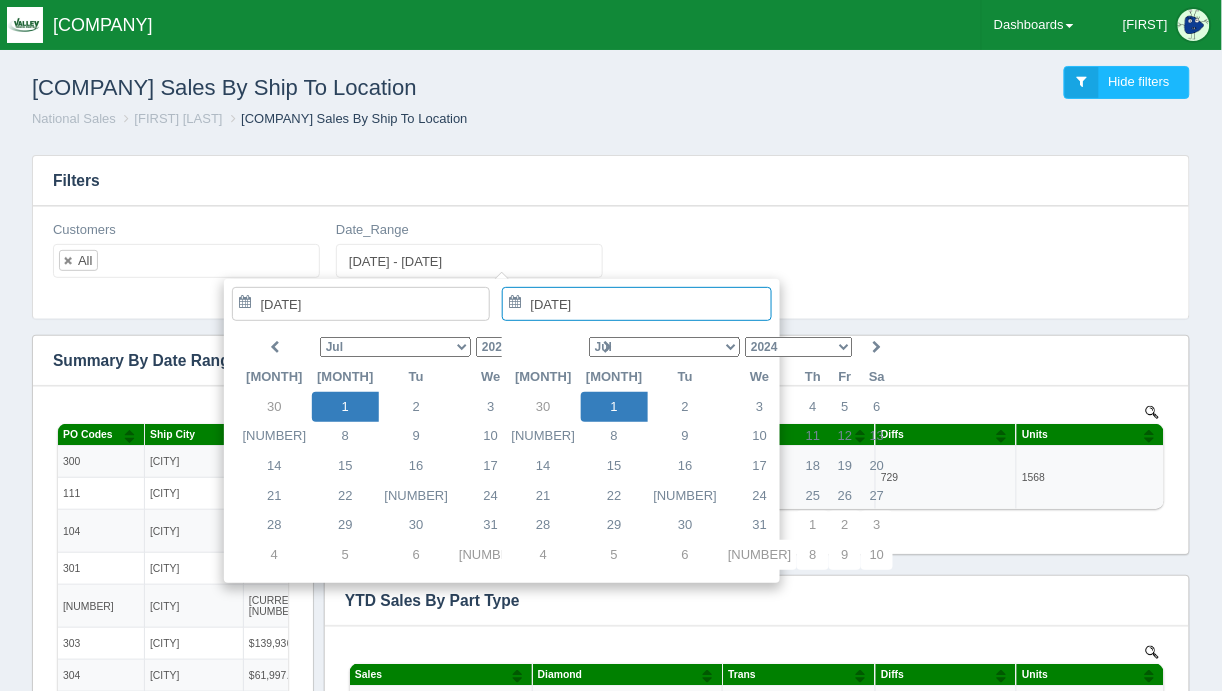 type on "[DATE] - [DATE]" 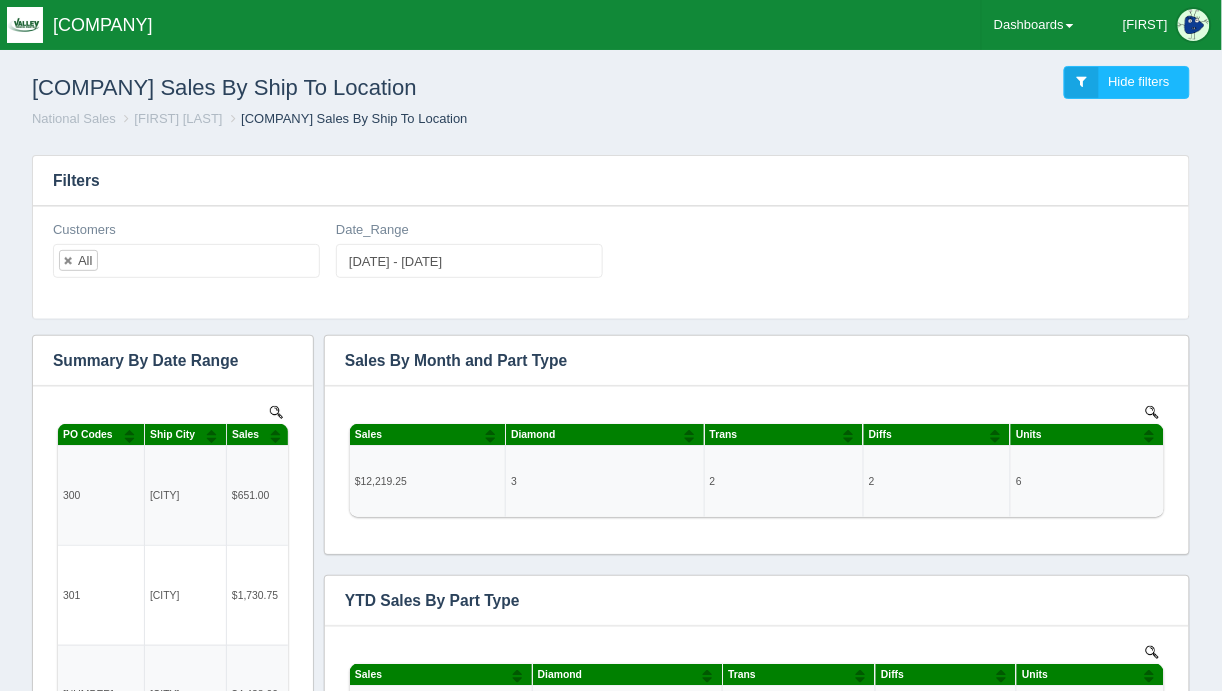 scroll, scrollTop: 0, scrollLeft: 0, axis: both 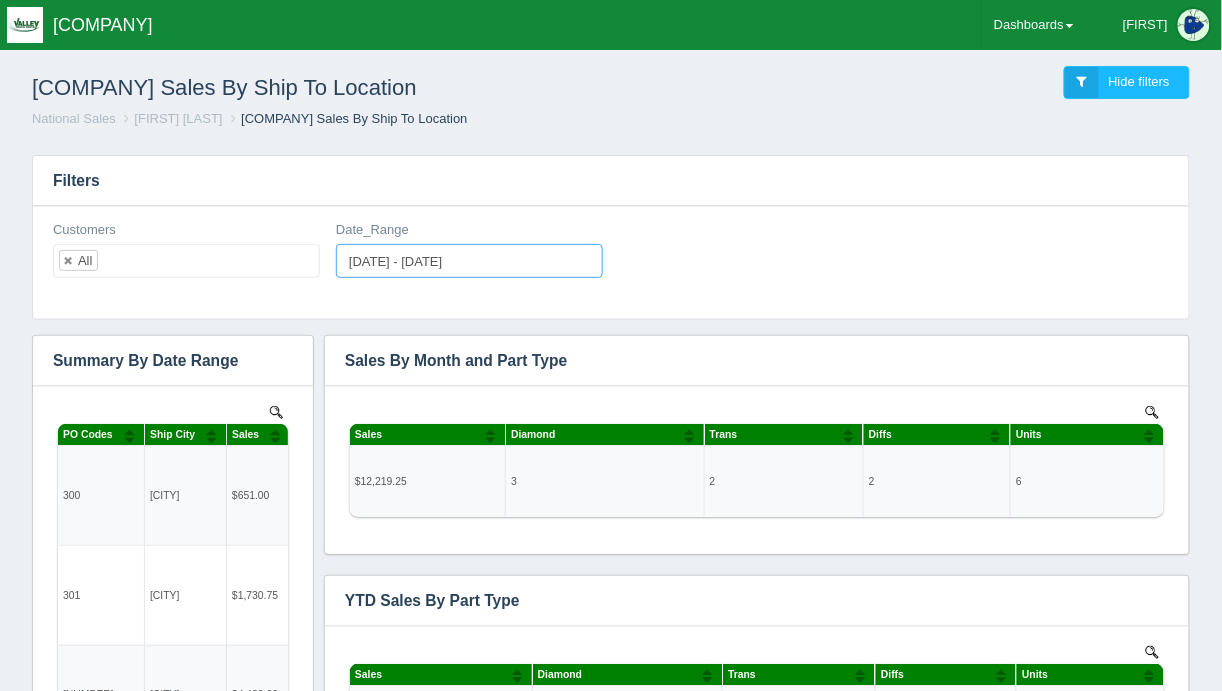 click on "[DATE] - [DATE]" at bounding box center [469, 261] 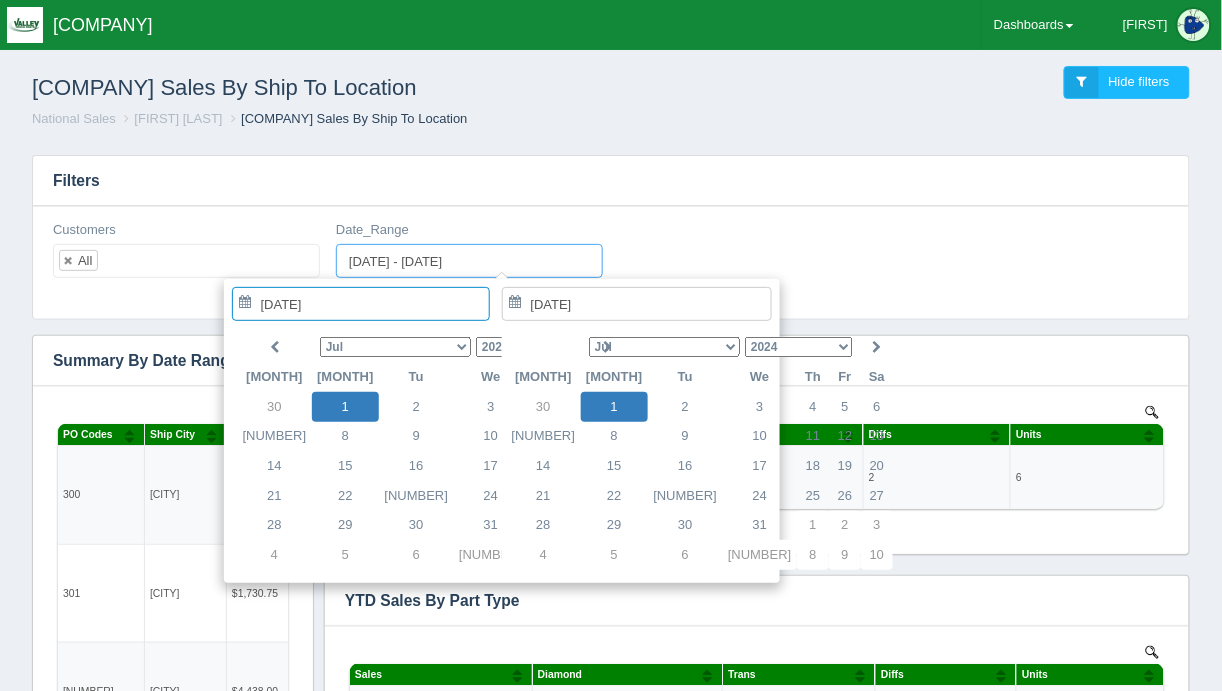 type on "[DATE]" 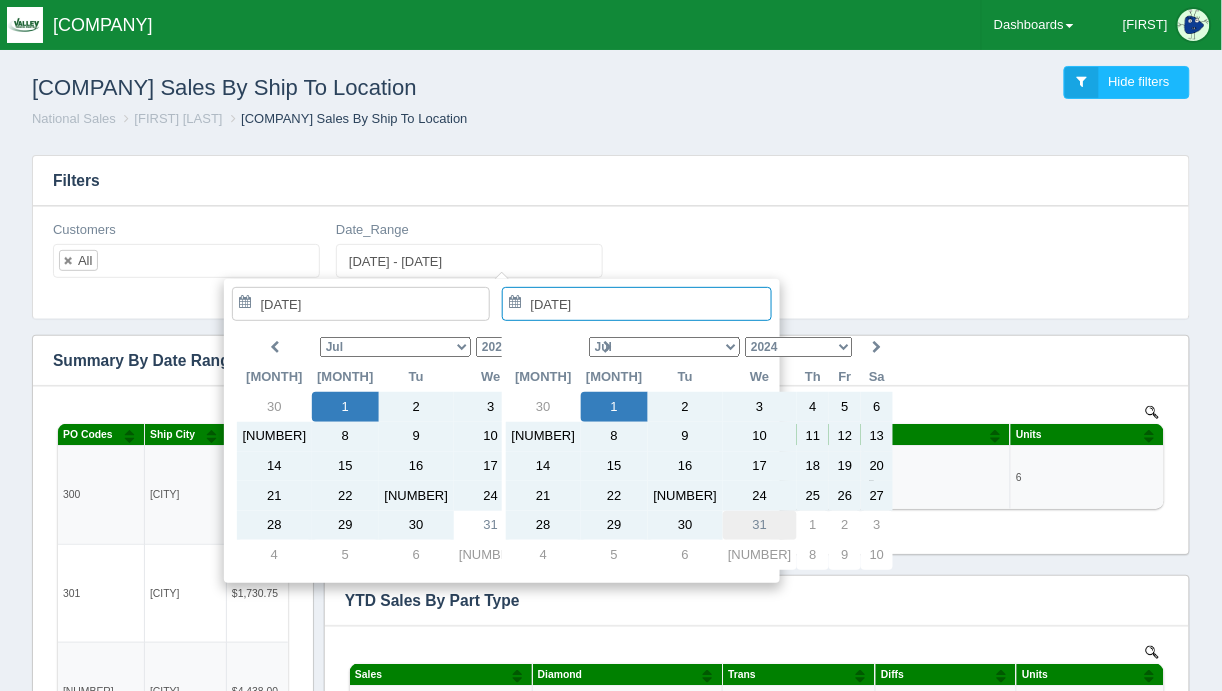 type on "[DATE]" 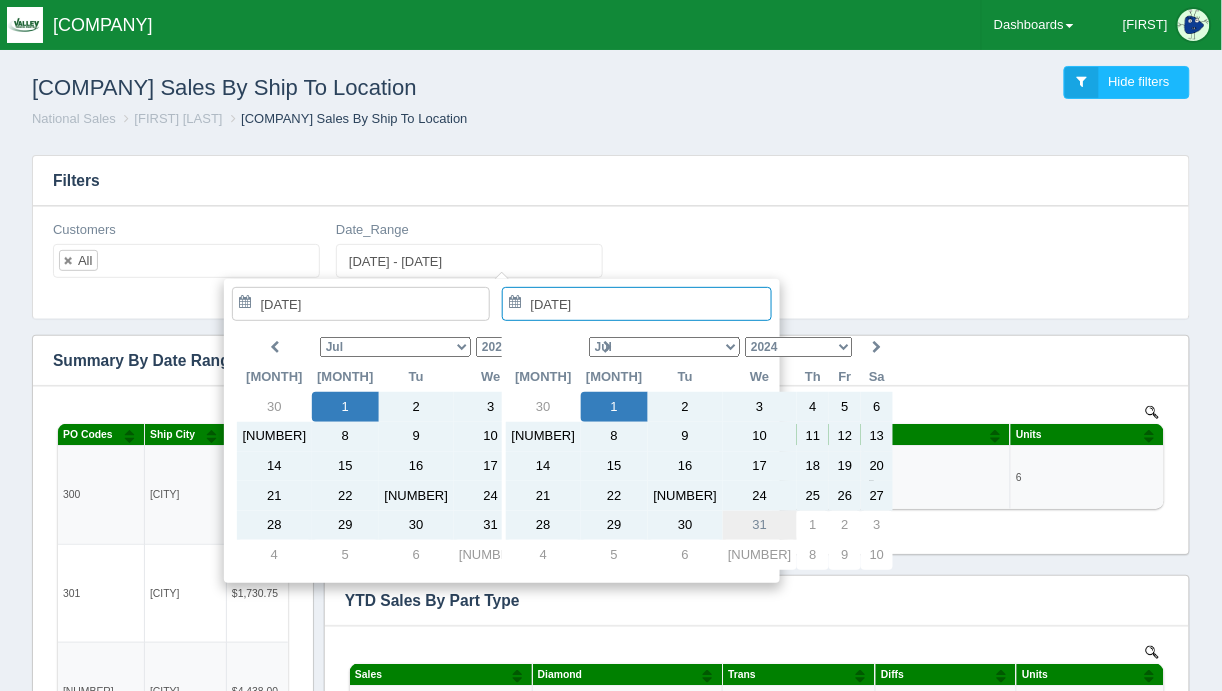 type on "[DATE] - [DATE]" 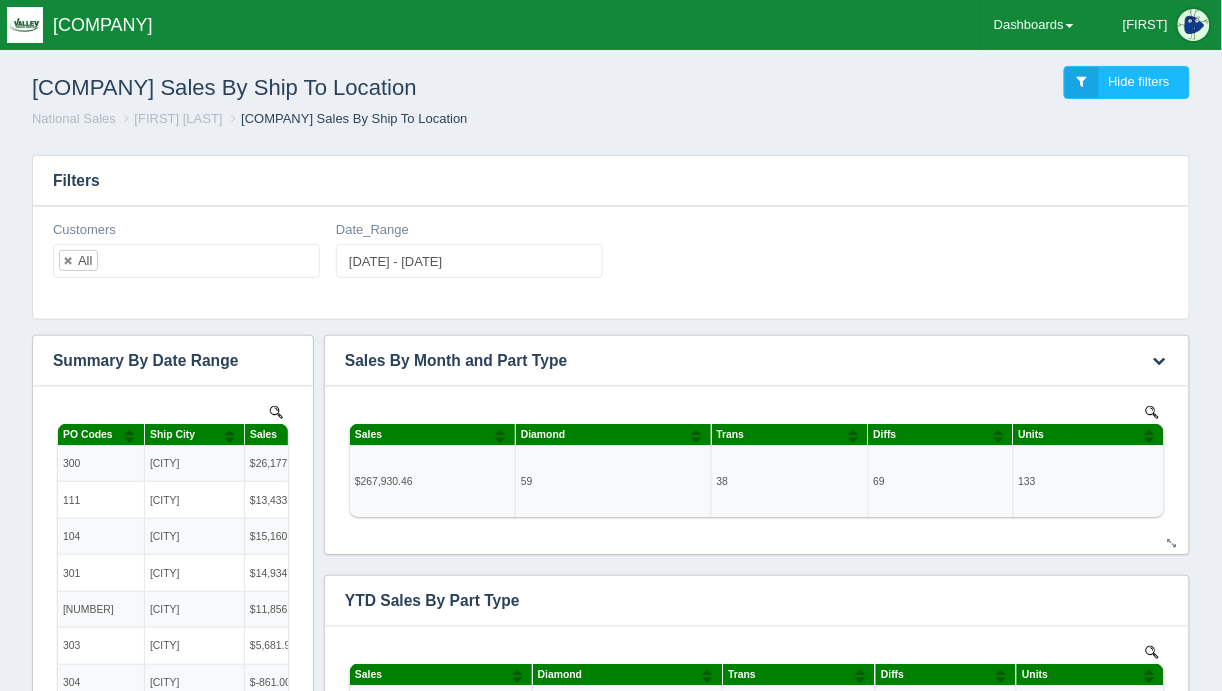 scroll, scrollTop: 0, scrollLeft: 0, axis: both 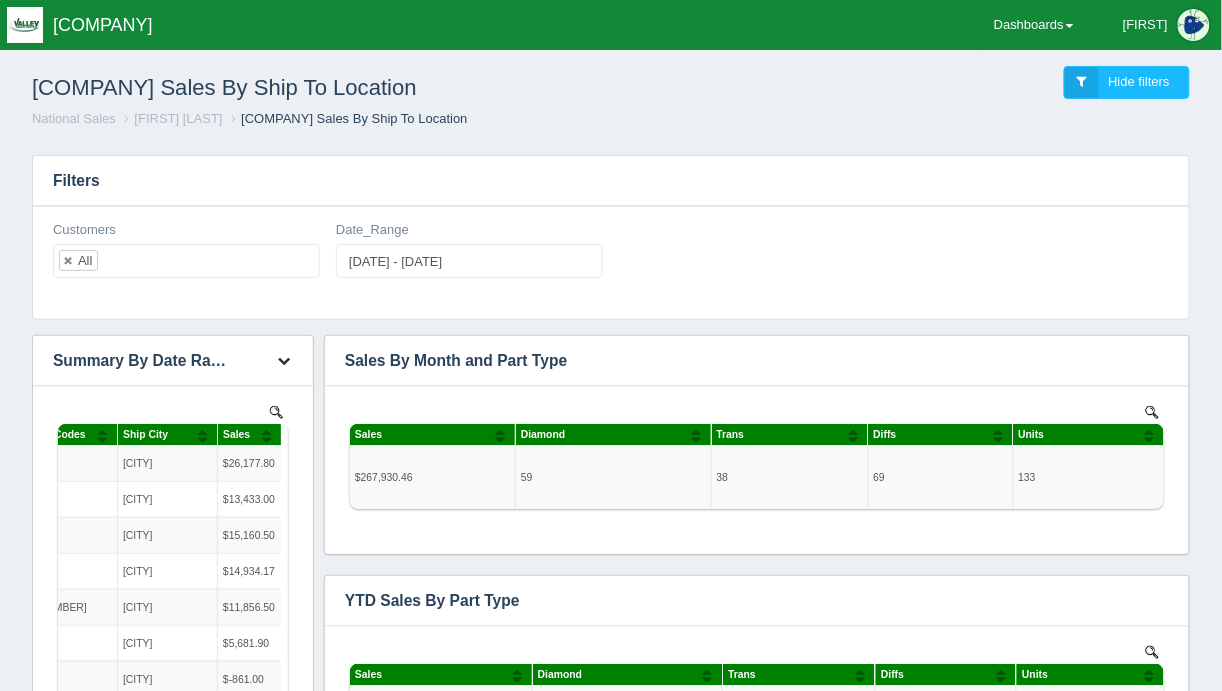 click at bounding box center (284, 360) 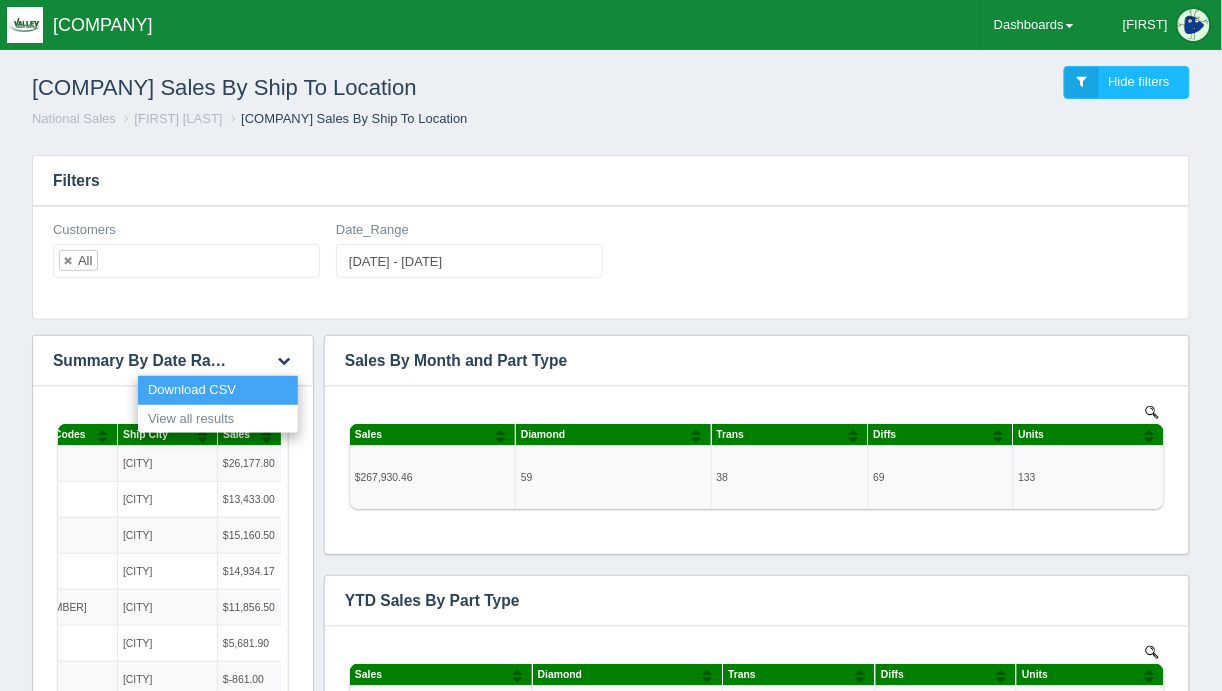 click on "Download CSV" at bounding box center [218, 390] 